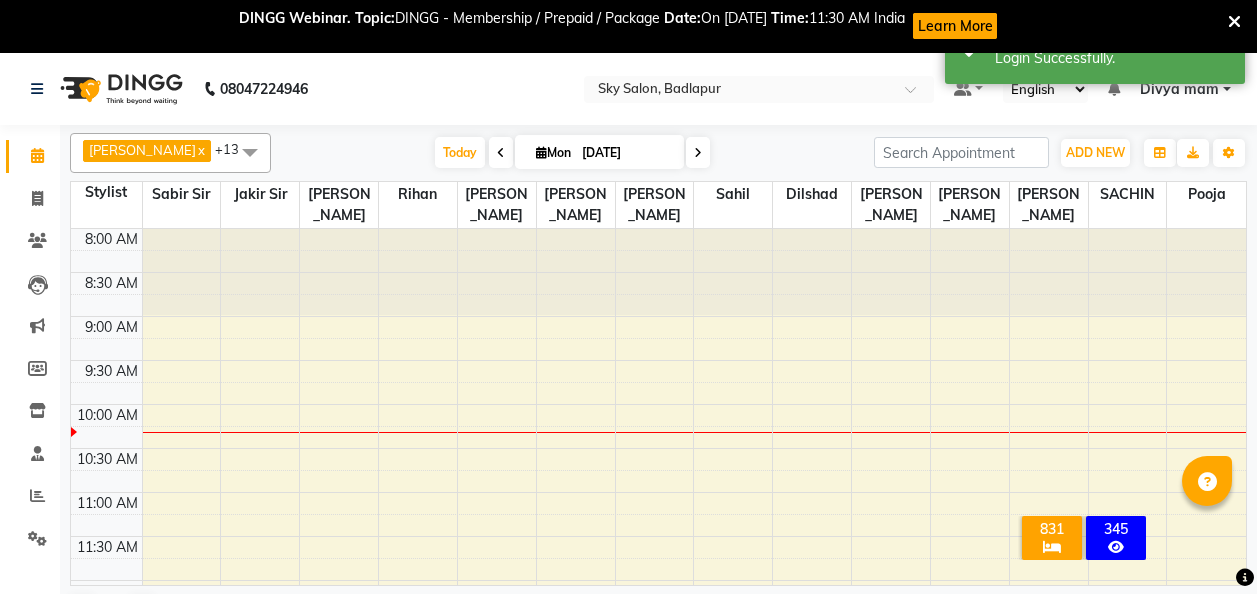 scroll, scrollTop: 0, scrollLeft: 0, axis: both 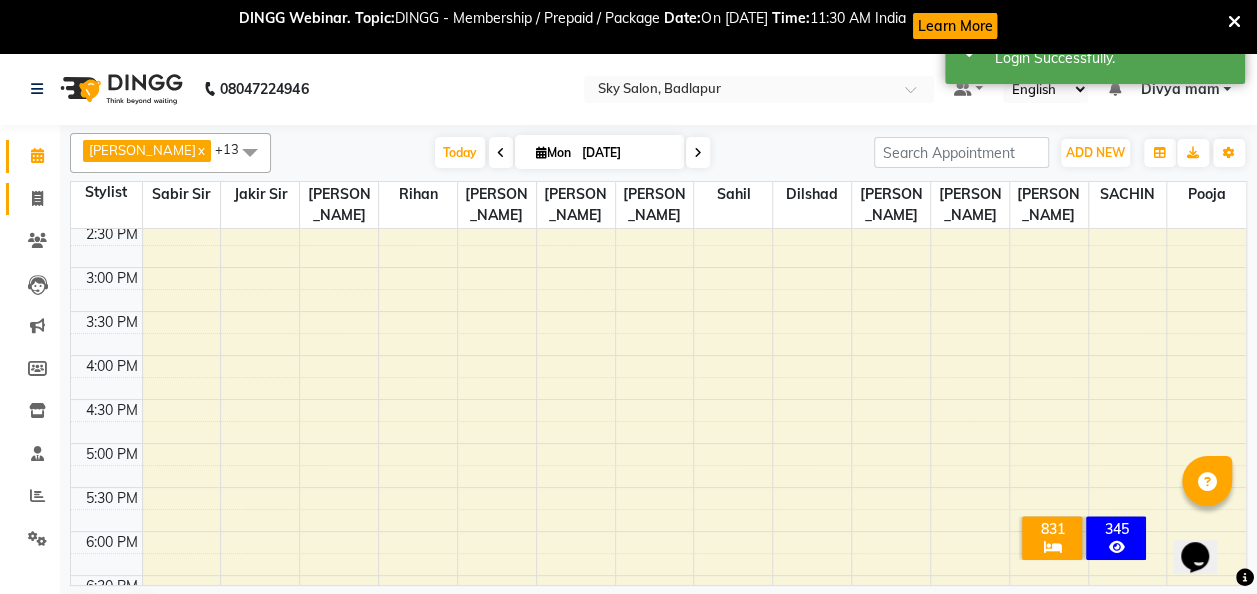 click 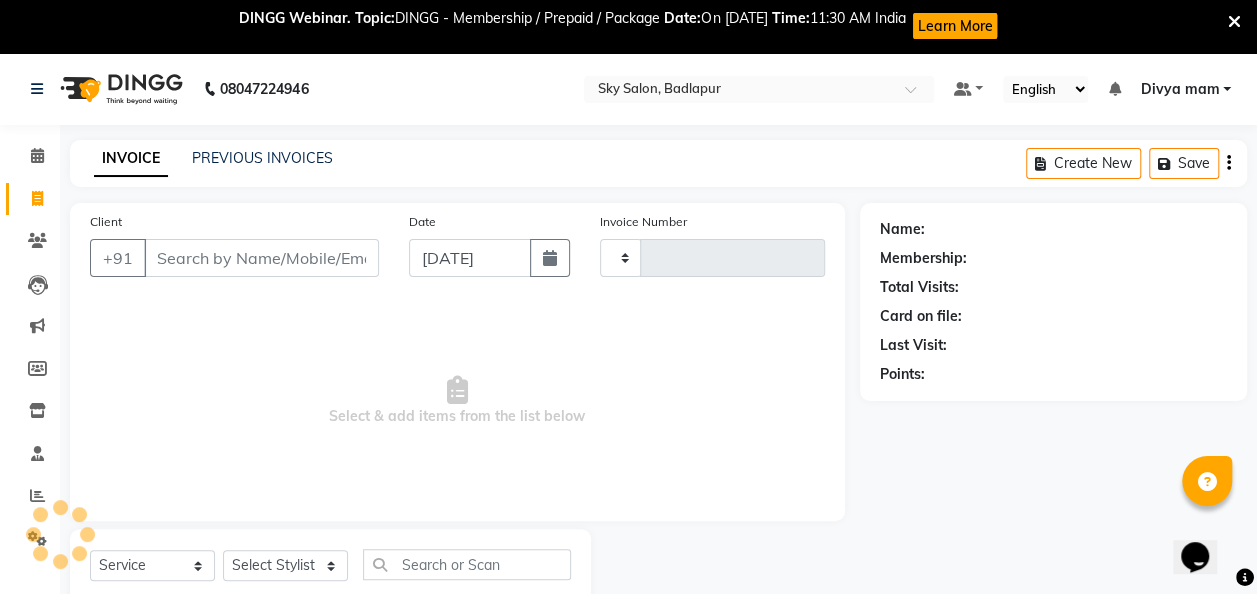 type on "3194" 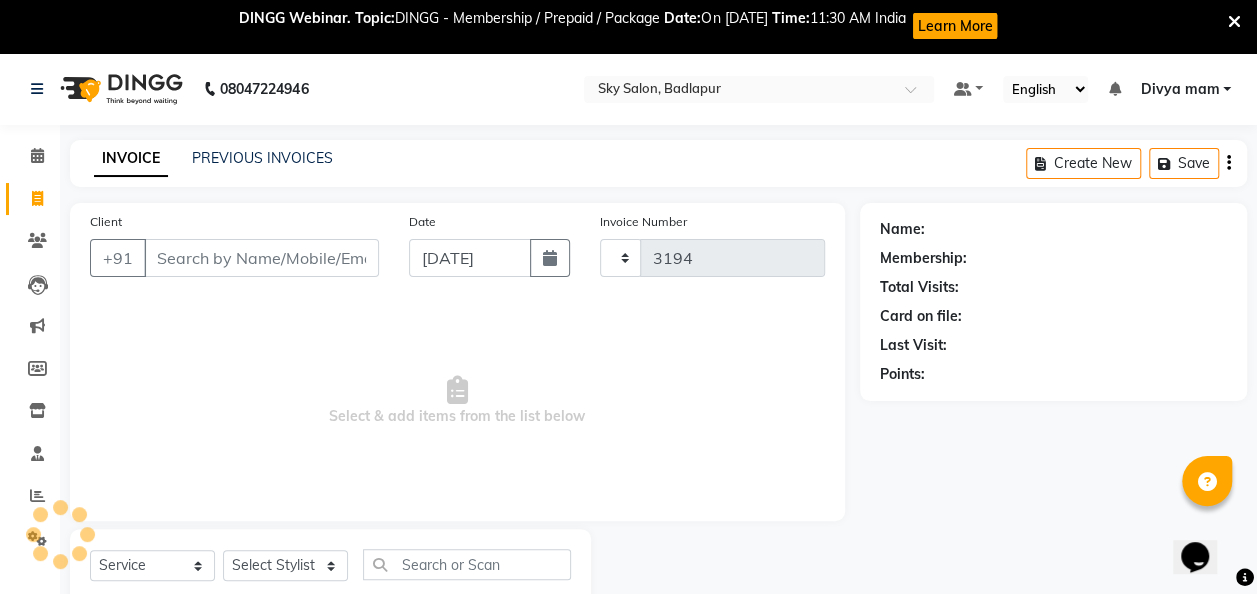 select on "6927" 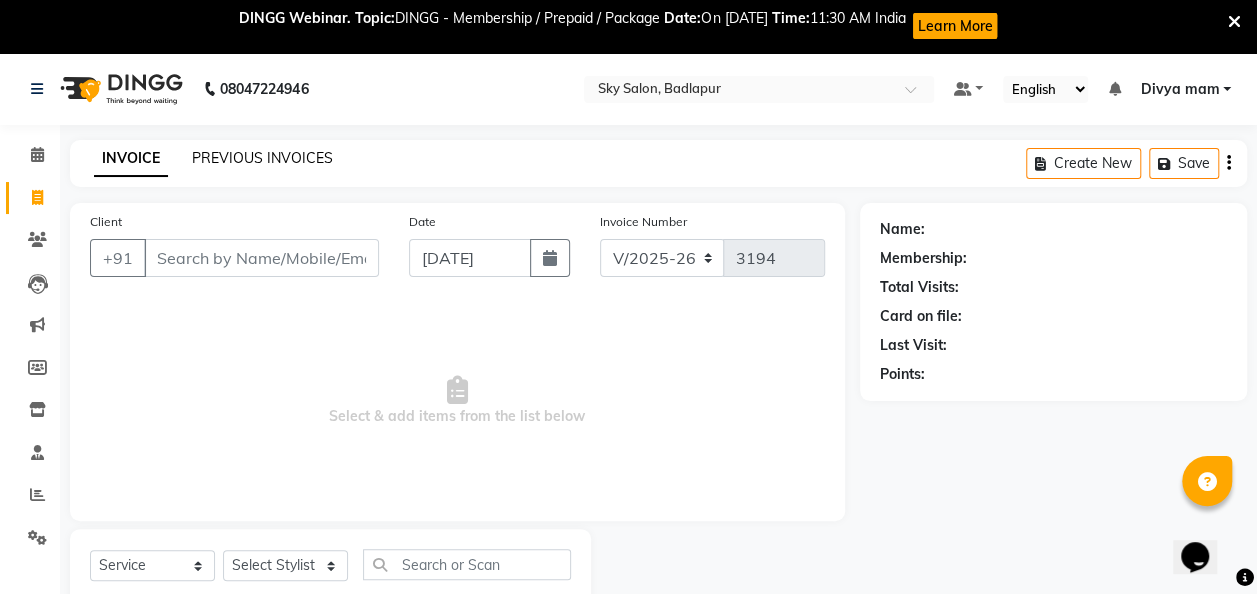 click on "PREVIOUS INVOICES" 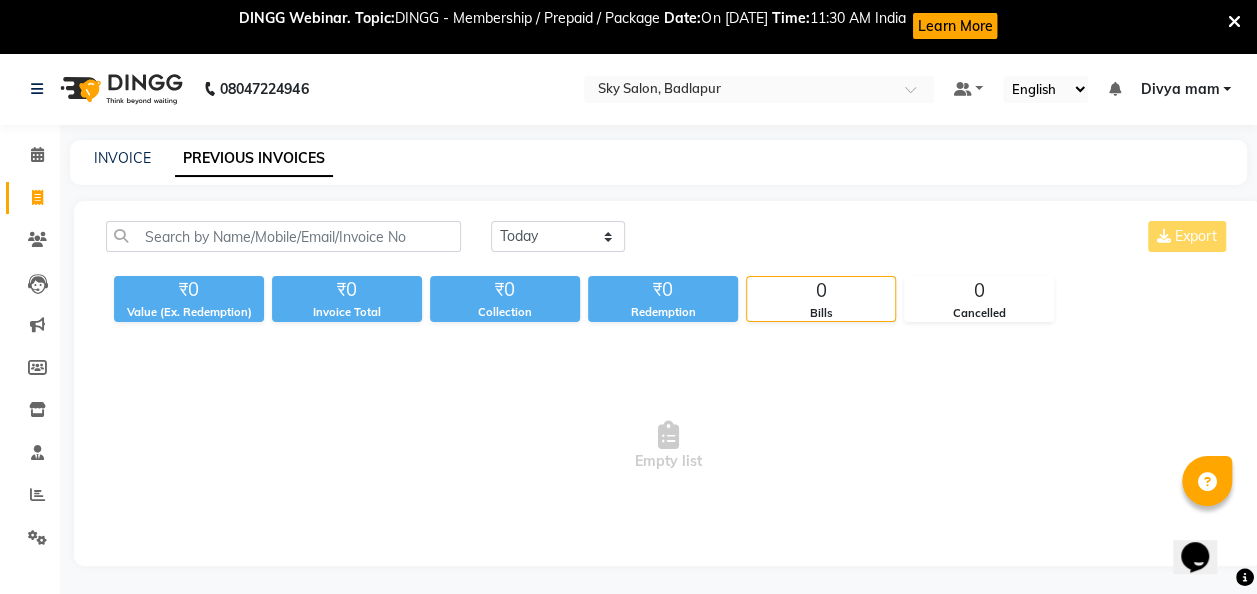 click on "[DATE] [DATE] Custom Range Export ₹0 Value (Ex. Redemption) ₹0 Invoice Total  ₹0 Collection ₹0 Redemption 0 Bills 0 Cancelled  Empty list" 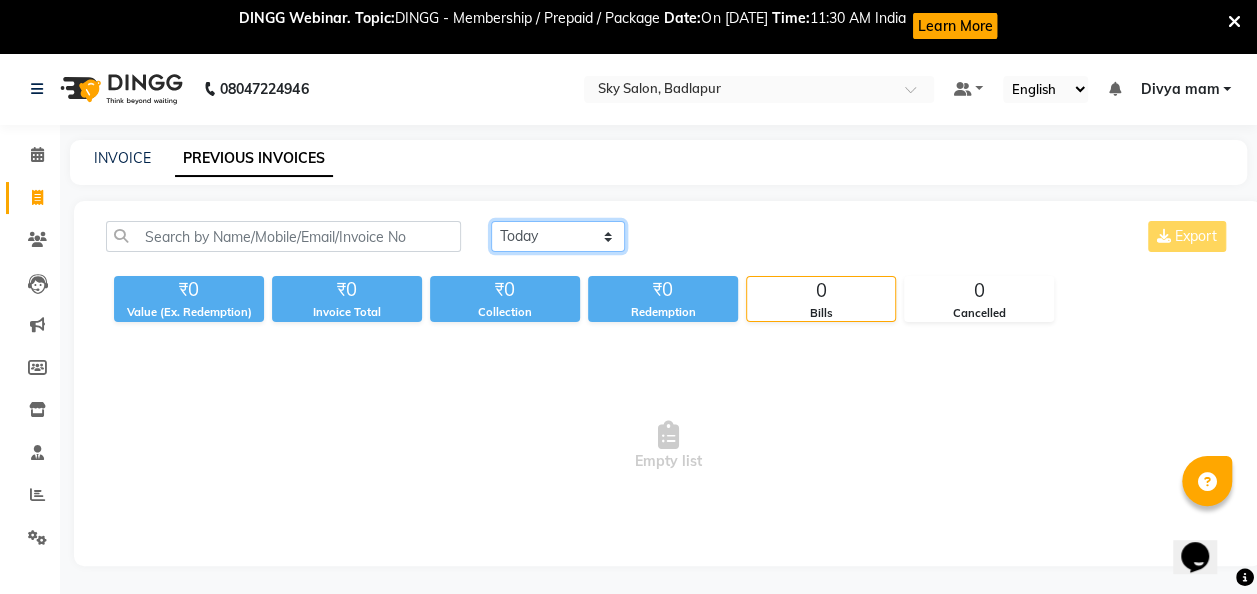click on "[DATE] [DATE] Custom Range" 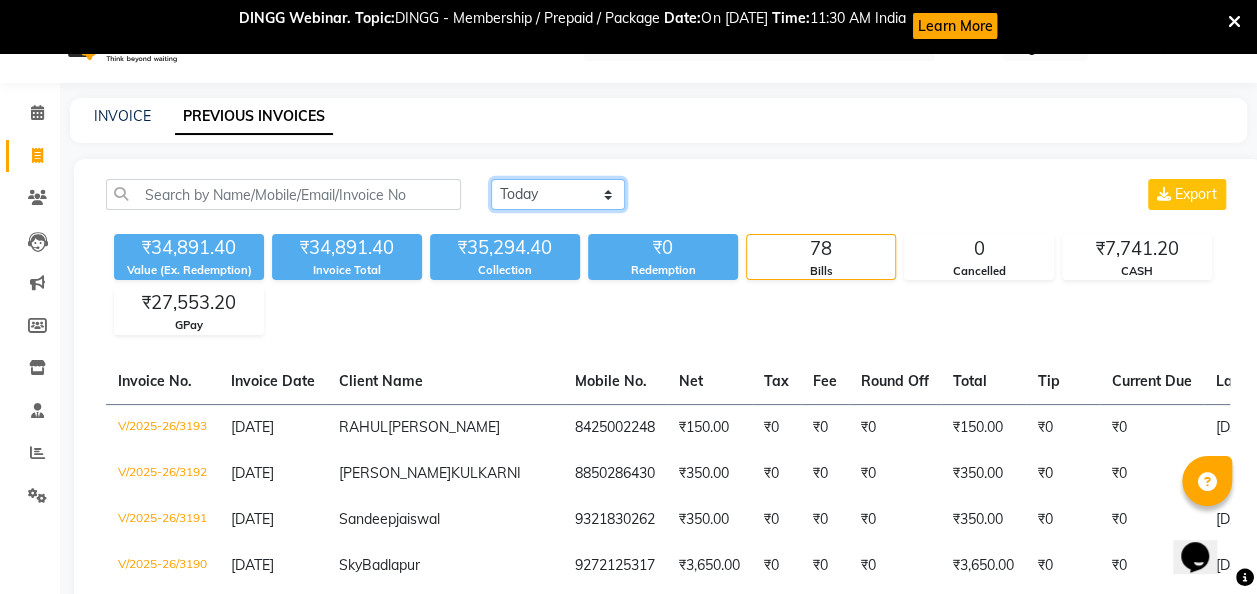 scroll, scrollTop: 46, scrollLeft: 0, axis: vertical 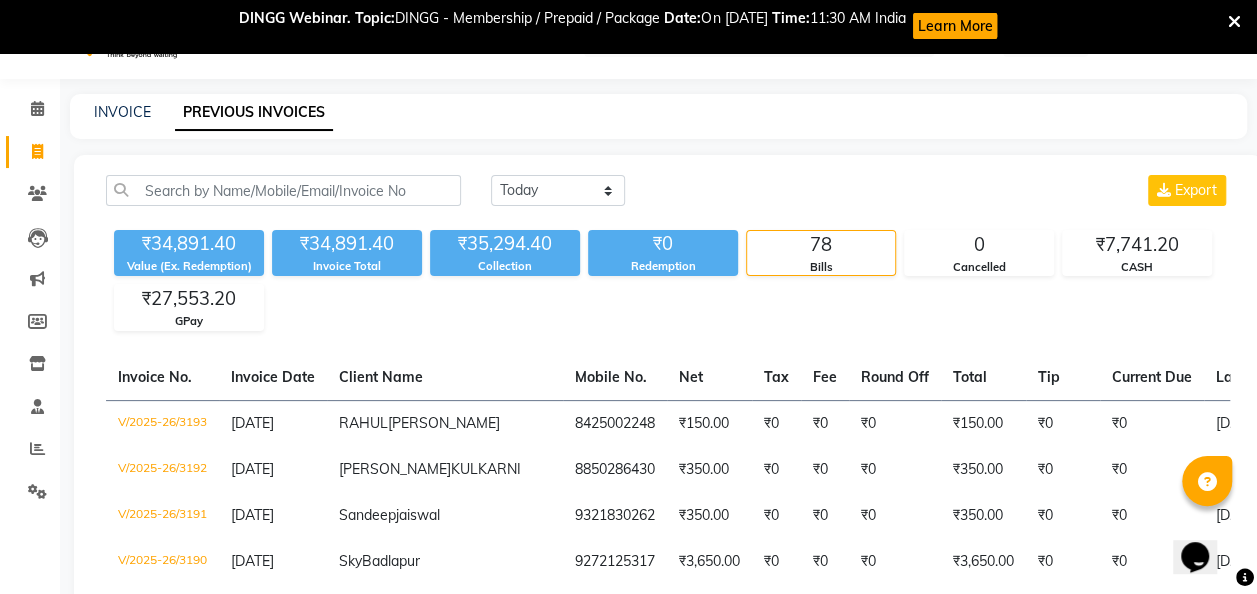 click on "₹34,891.40 Value (Ex. Redemption) ₹34,891.40 Invoice Total  ₹35,294.40 Collection ₹0 Redemption 78 Bills 0 Cancelled ₹7,741.20 CASH ₹27,553.20 GPay" 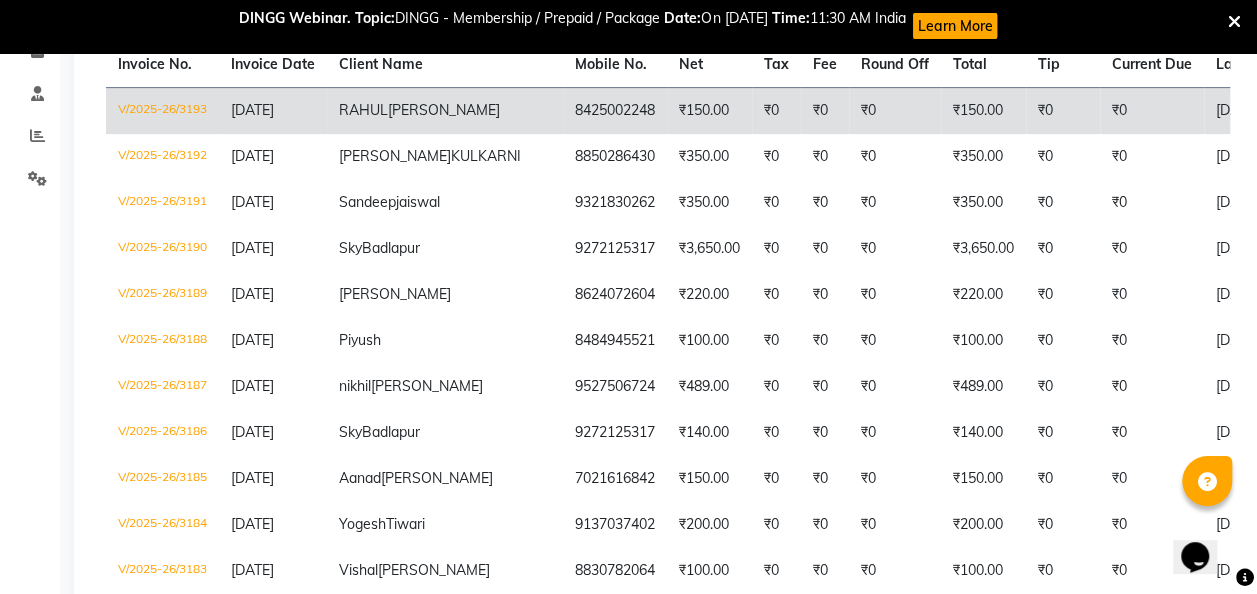 scroll, scrollTop: 364, scrollLeft: 0, axis: vertical 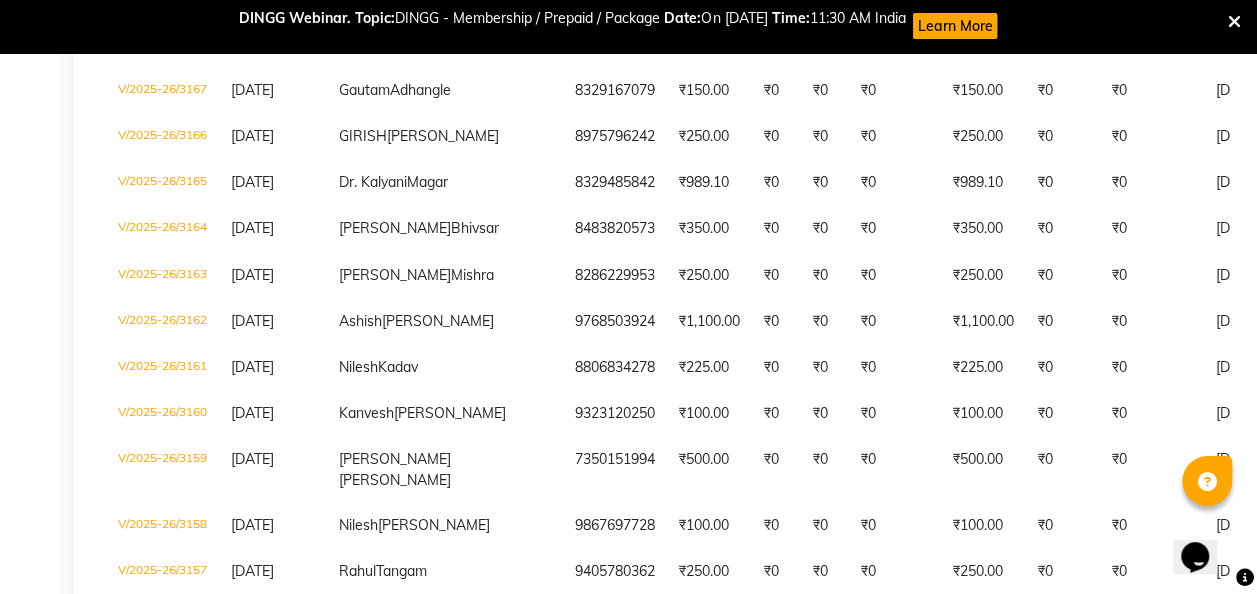 drag, startPoint x: 559, startPoint y: 303, endPoint x: 34, endPoint y: 542, distance: 576.8414 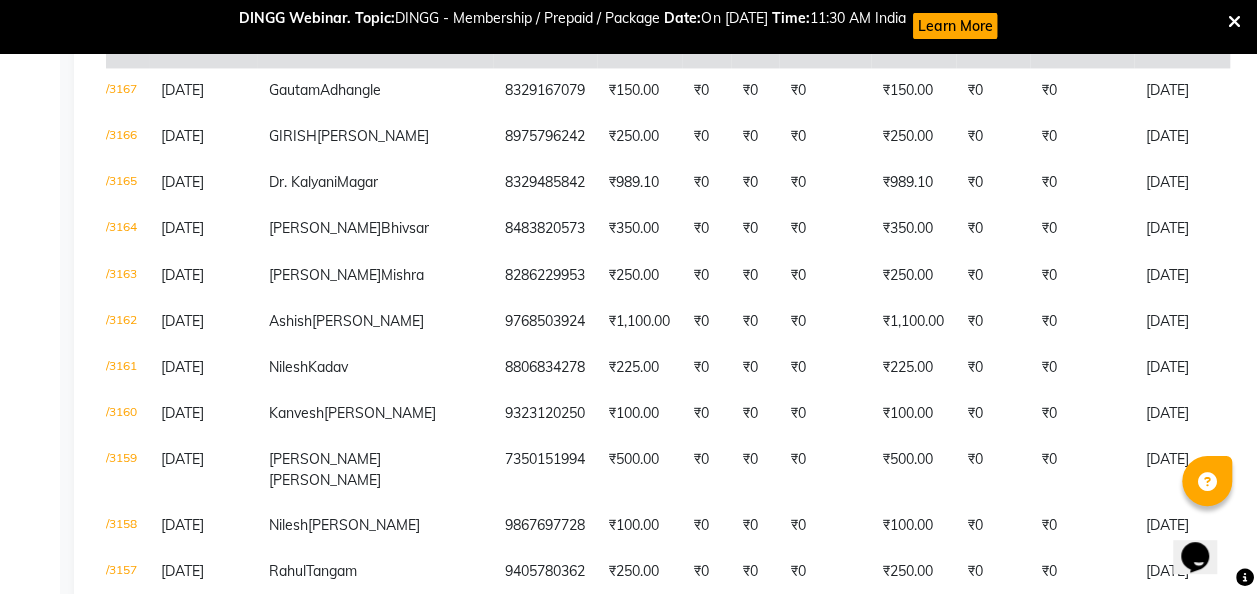 scroll, scrollTop: 0, scrollLeft: 78, axis: horizontal 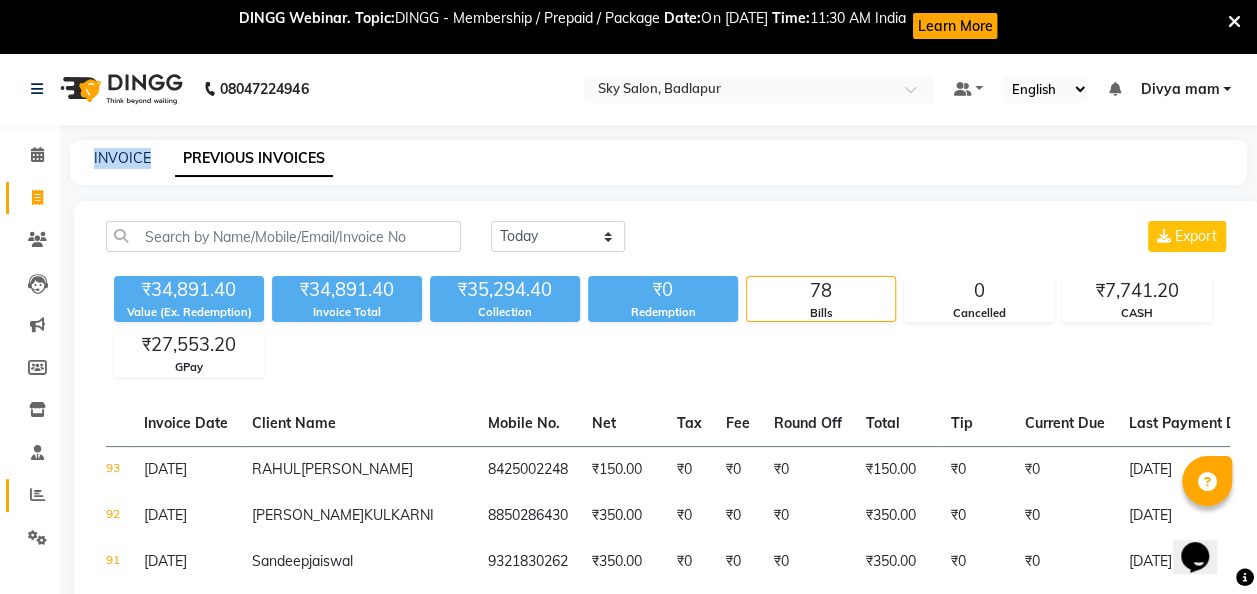 click 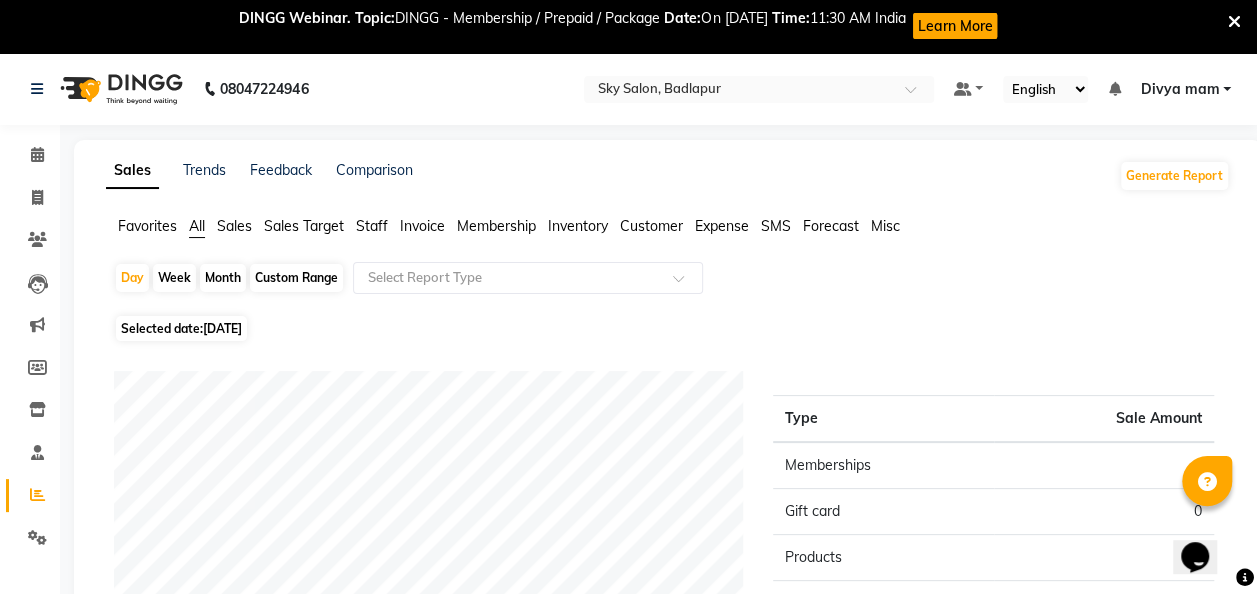 click on "[DATE]" 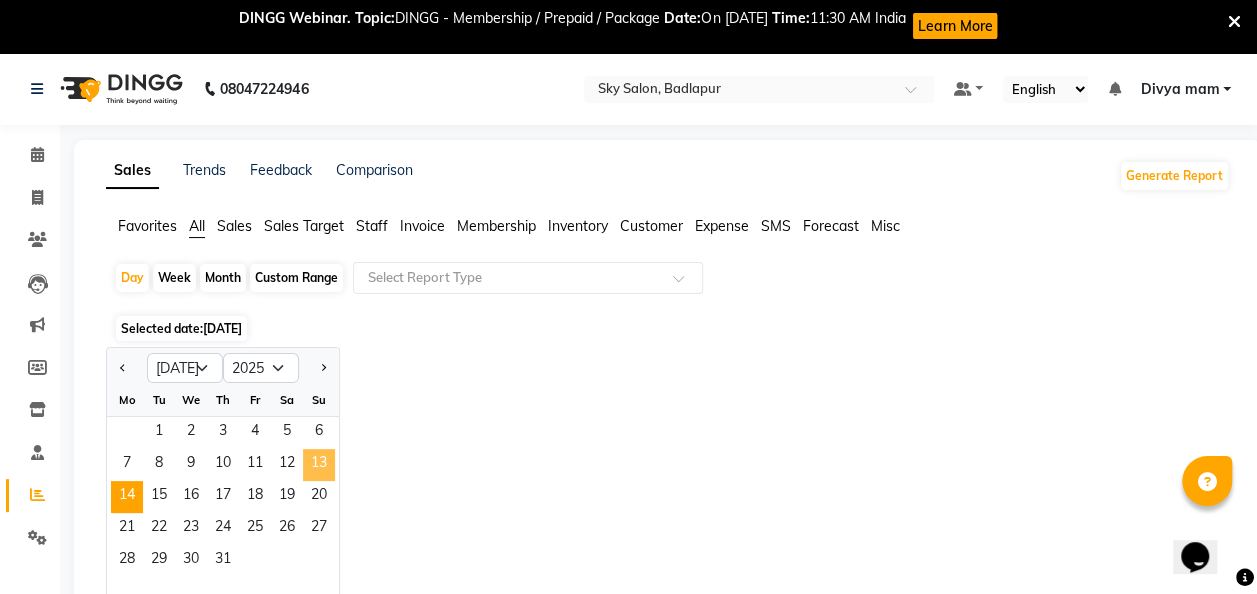click on "13" 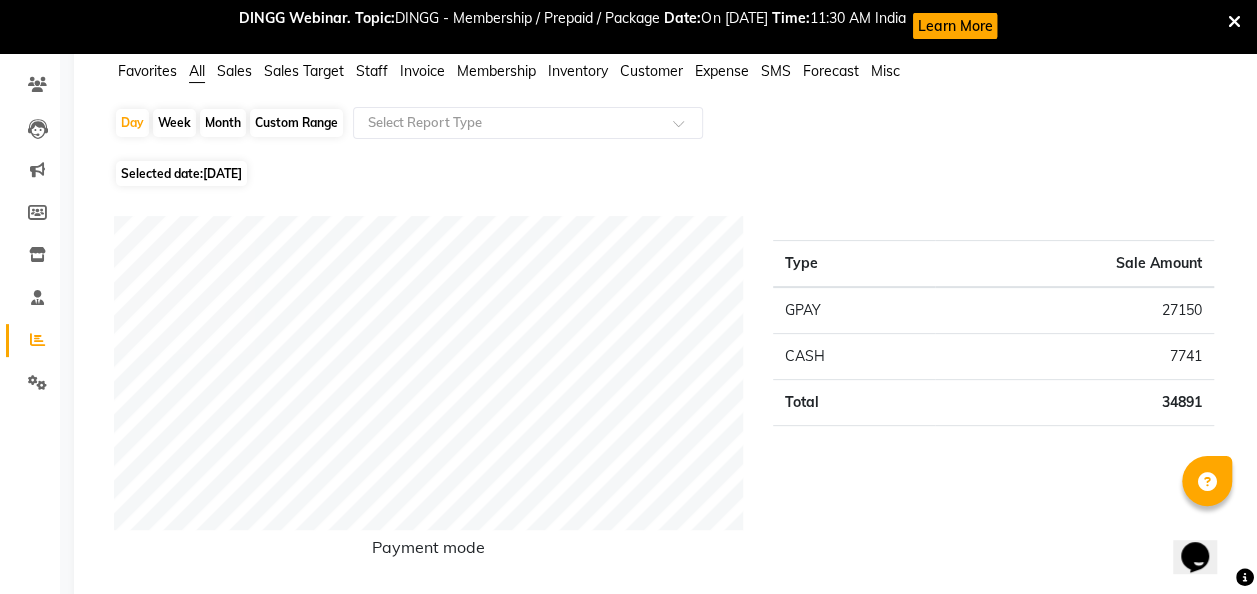 scroll, scrollTop: 0, scrollLeft: 0, axis: both 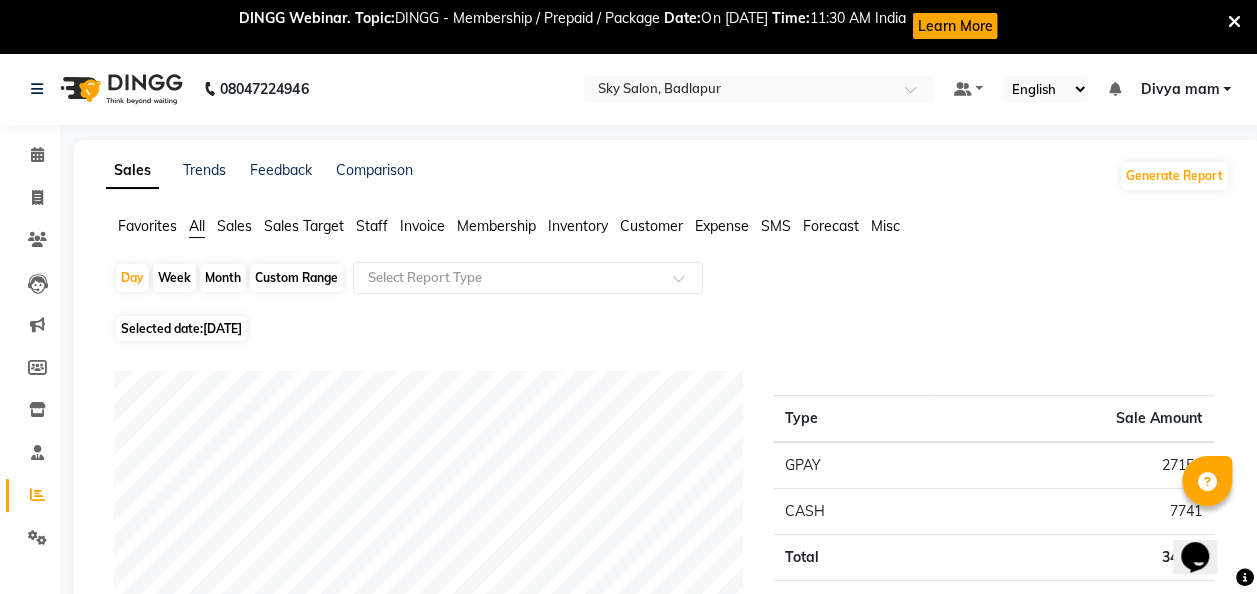 click on "[DATE]" 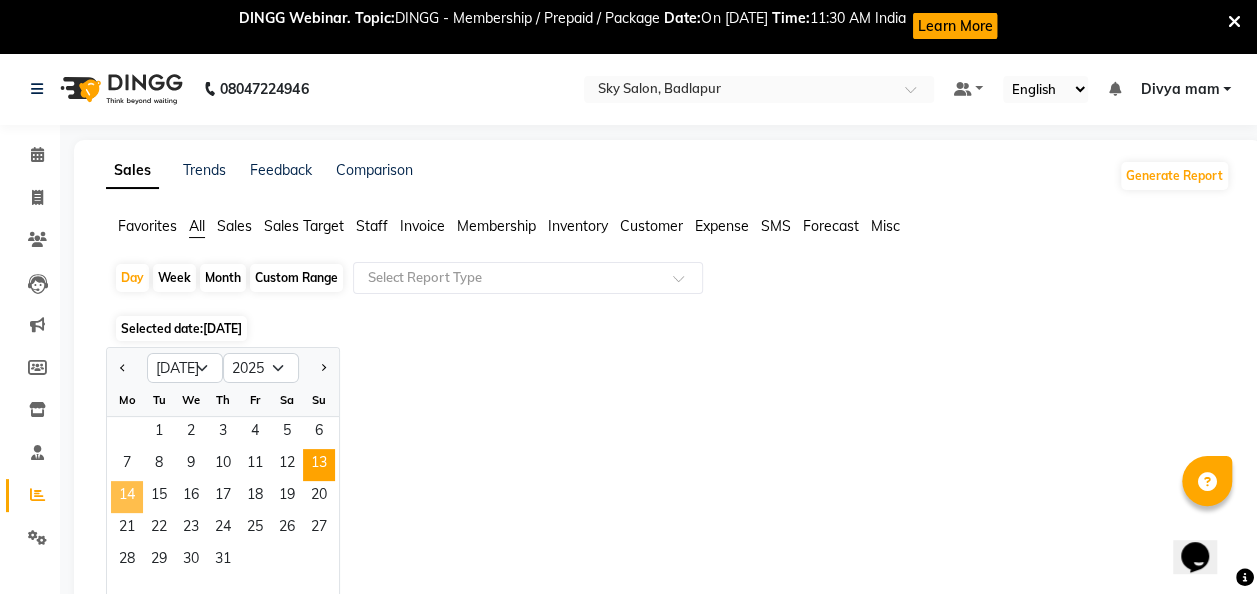 click on "14" 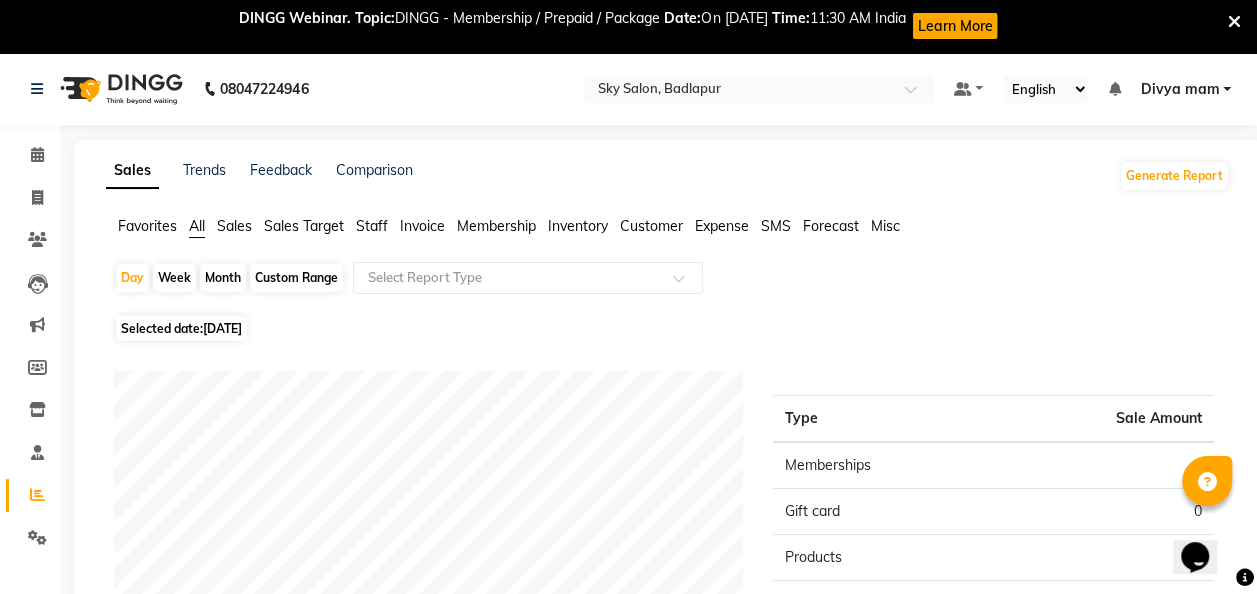 click on "Month" 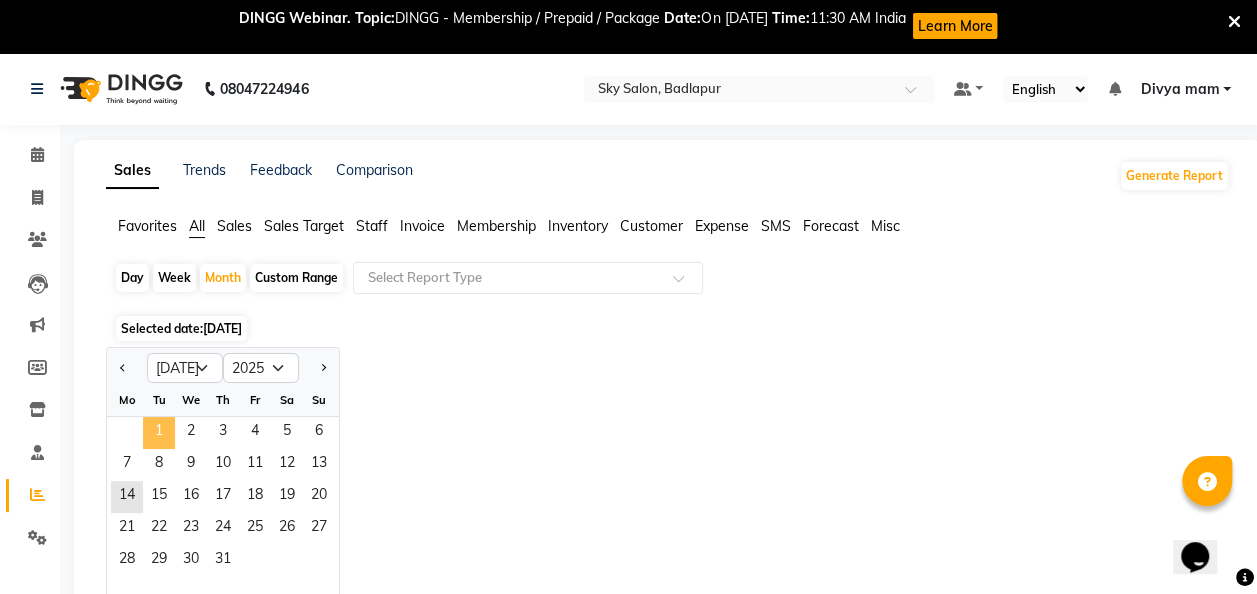 click on "1" 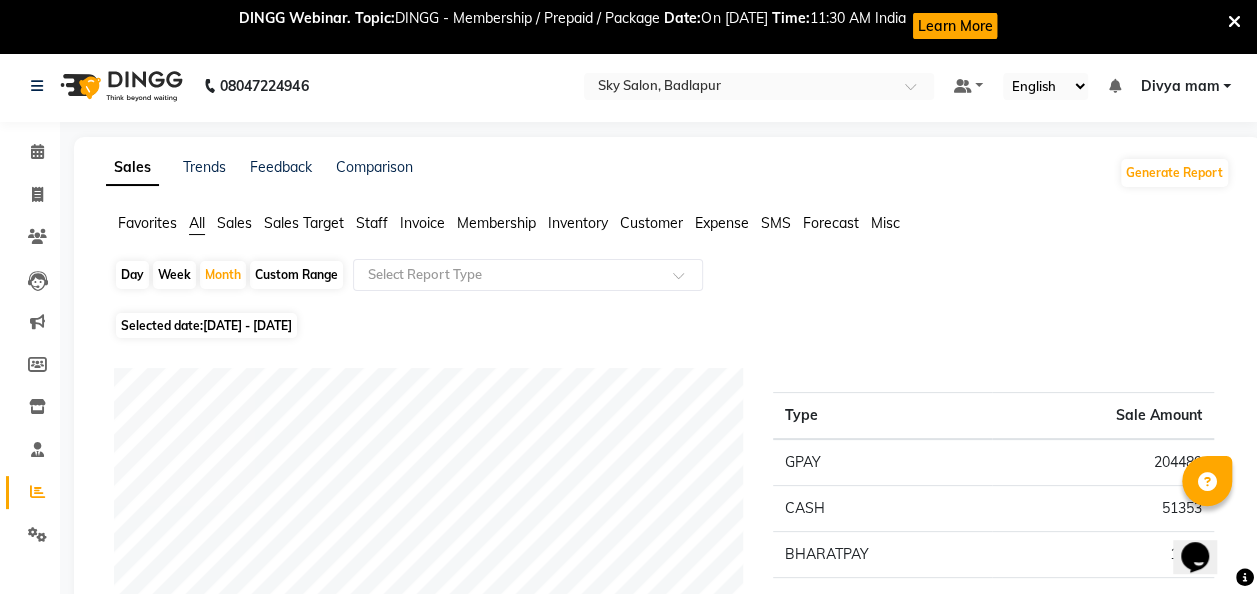 scroll, scrollTop: 0, scrollLeft: 0, axis: both 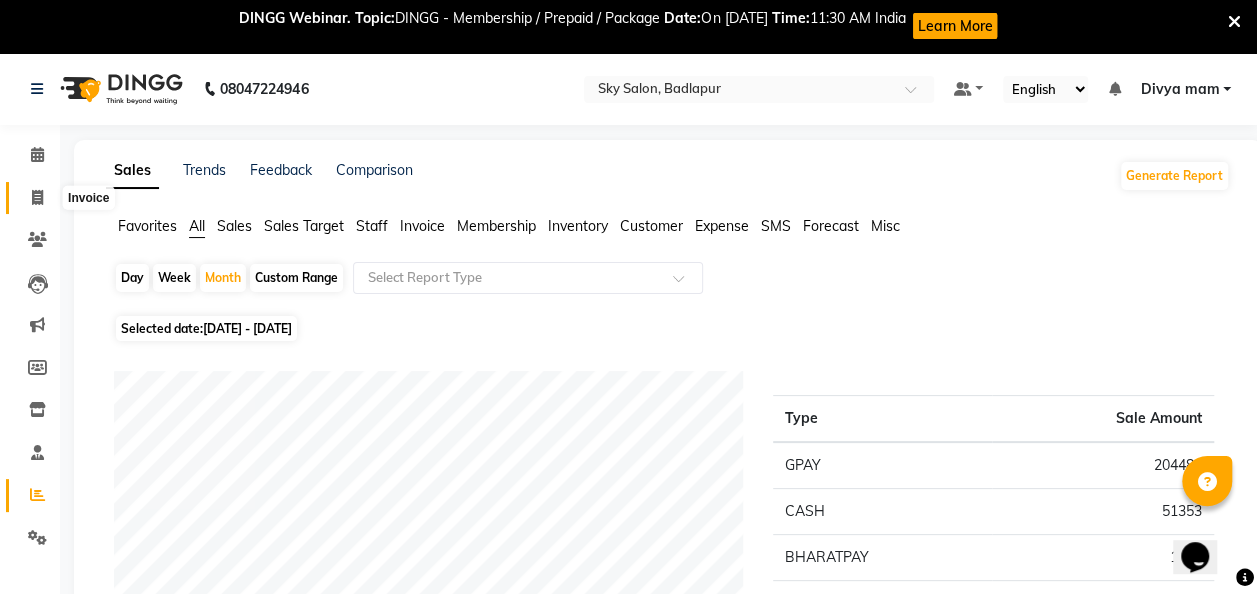click 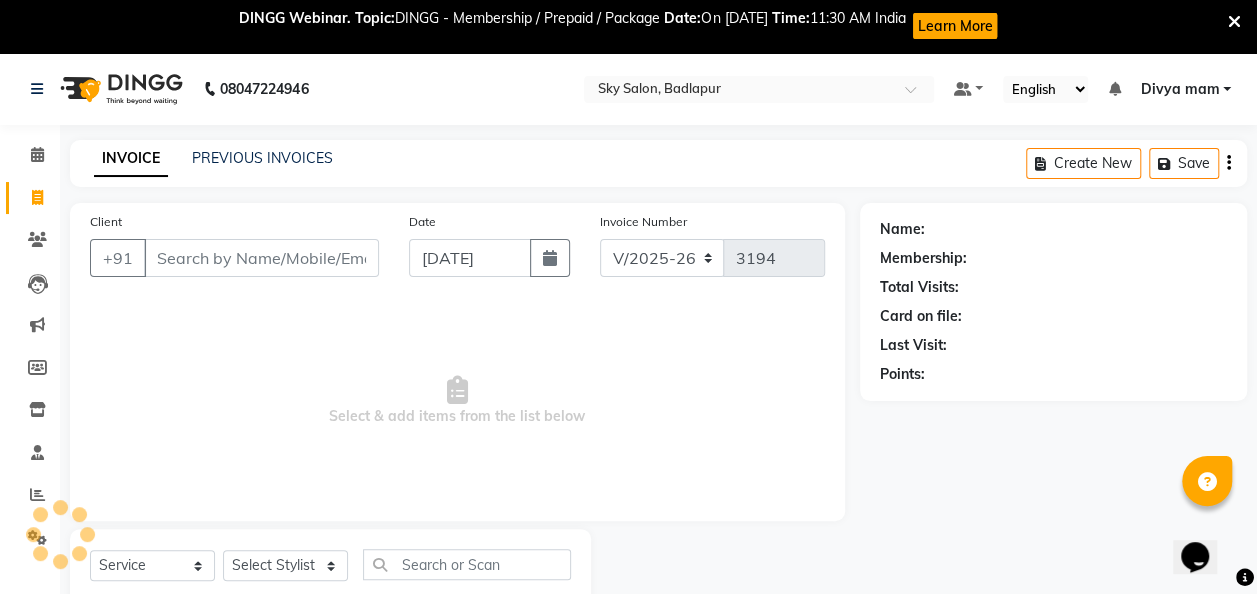 scroll, scrollTop: 59, scrollLeft: 0, axis: vertical 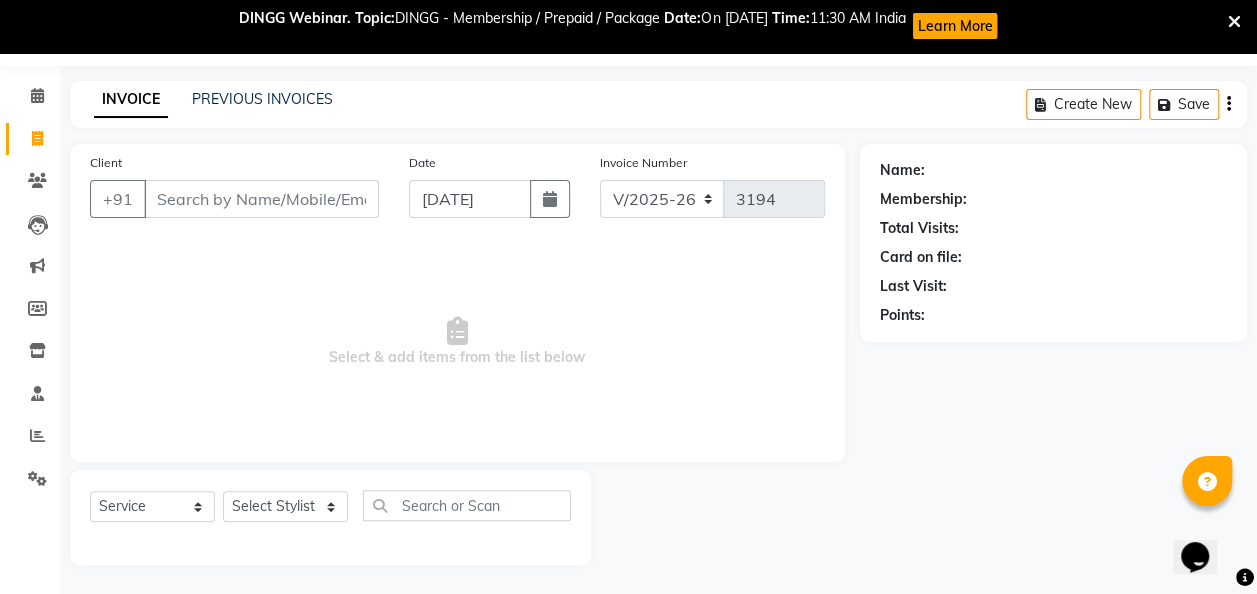 click on "Client" at bounding box center [261, 199] 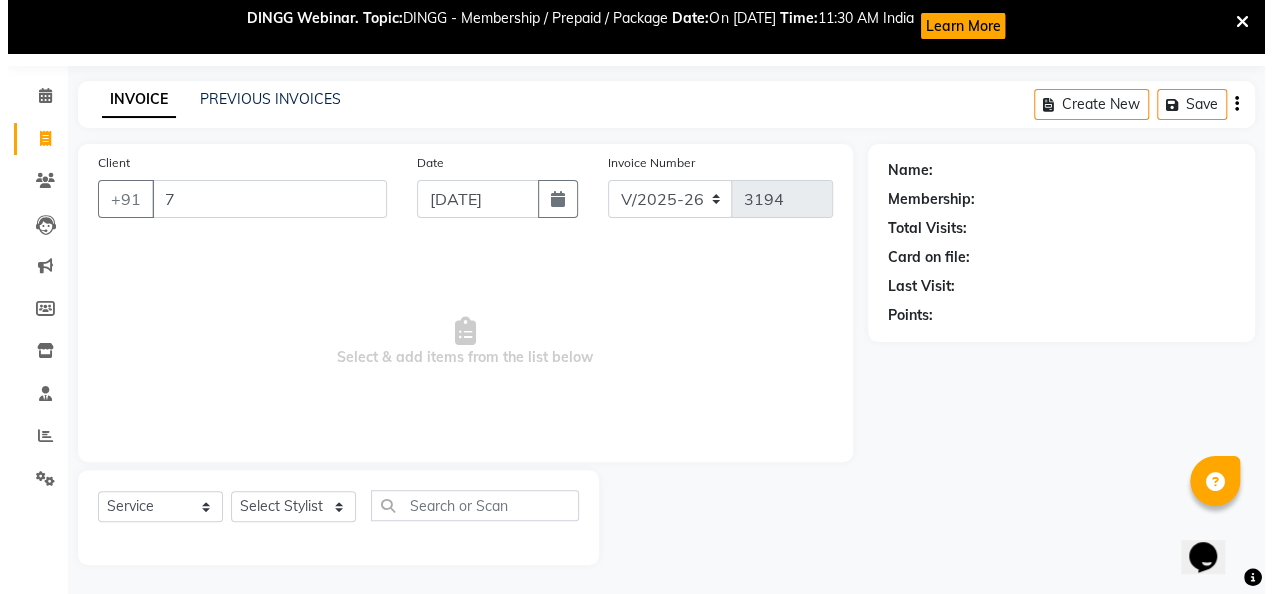 scroll, scrollTop: 57, scrollLeft: 0, axis: vertical 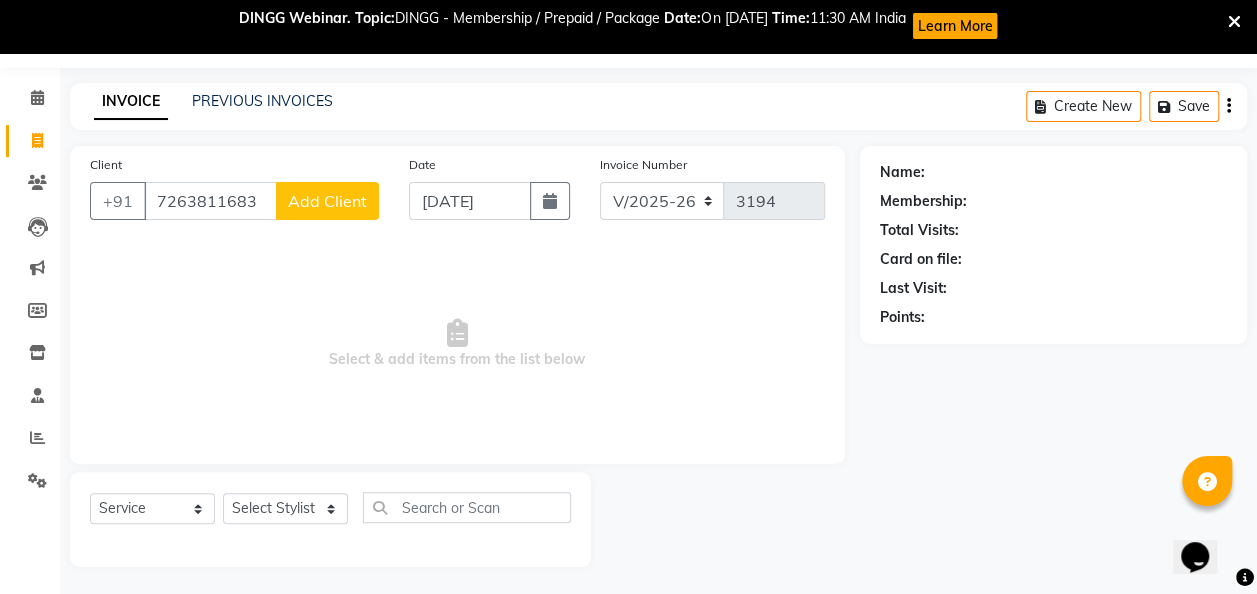 type on "7263811683" 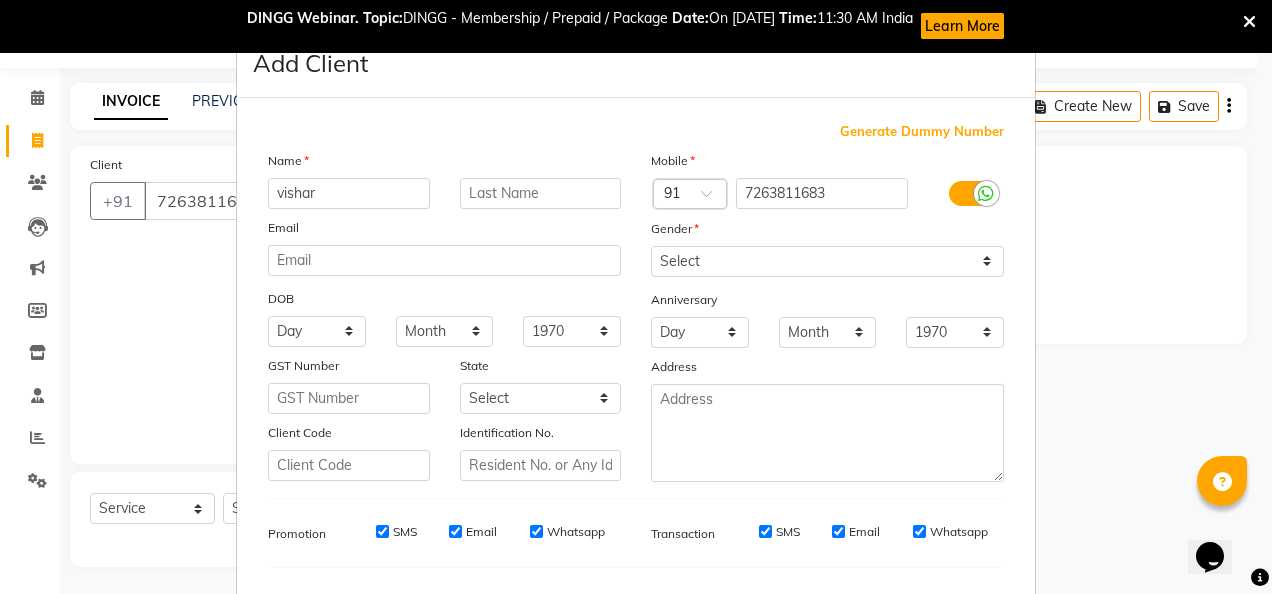 type on "vishar" 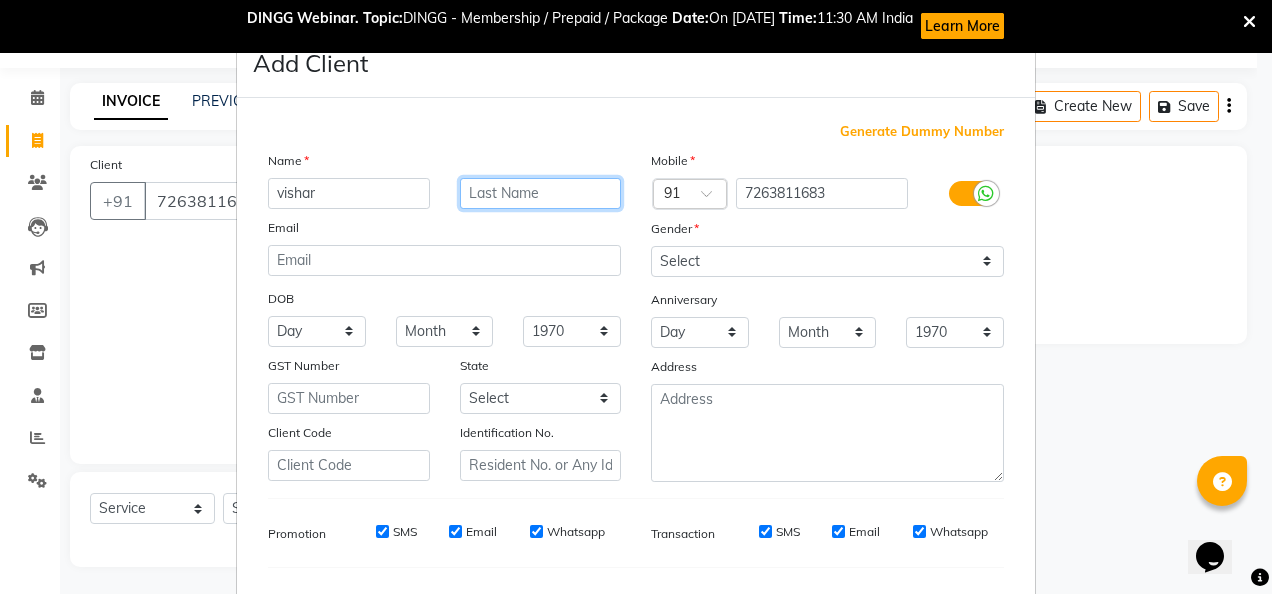 click at bounding box center (541, 193) 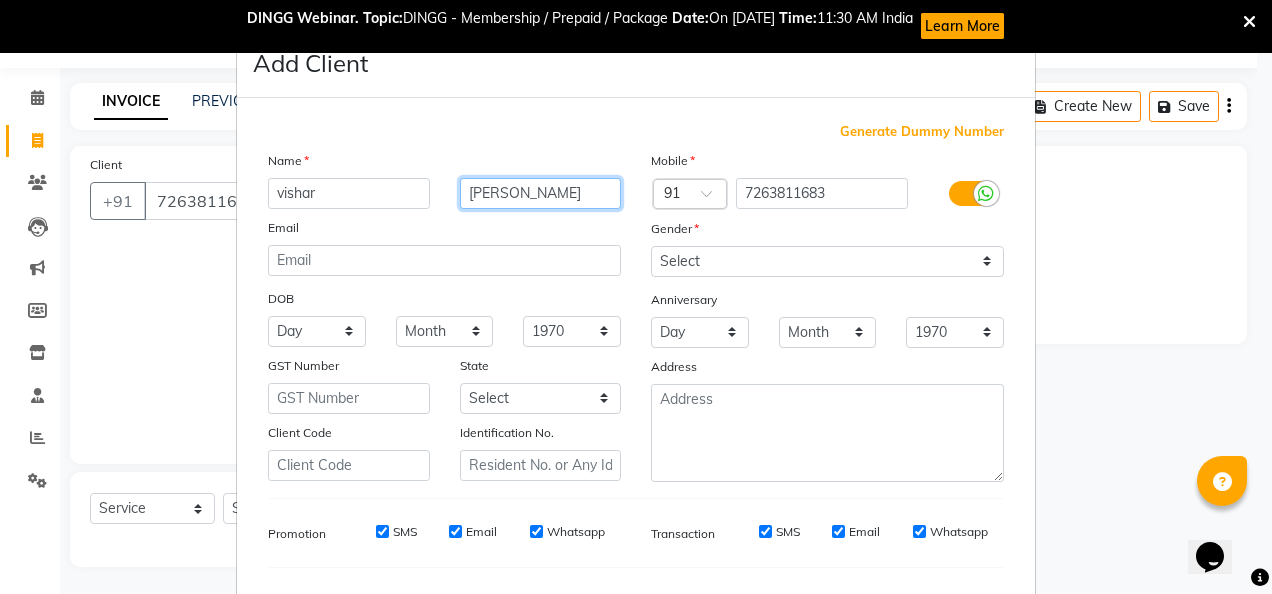 type on "[PERSON_NAME]" 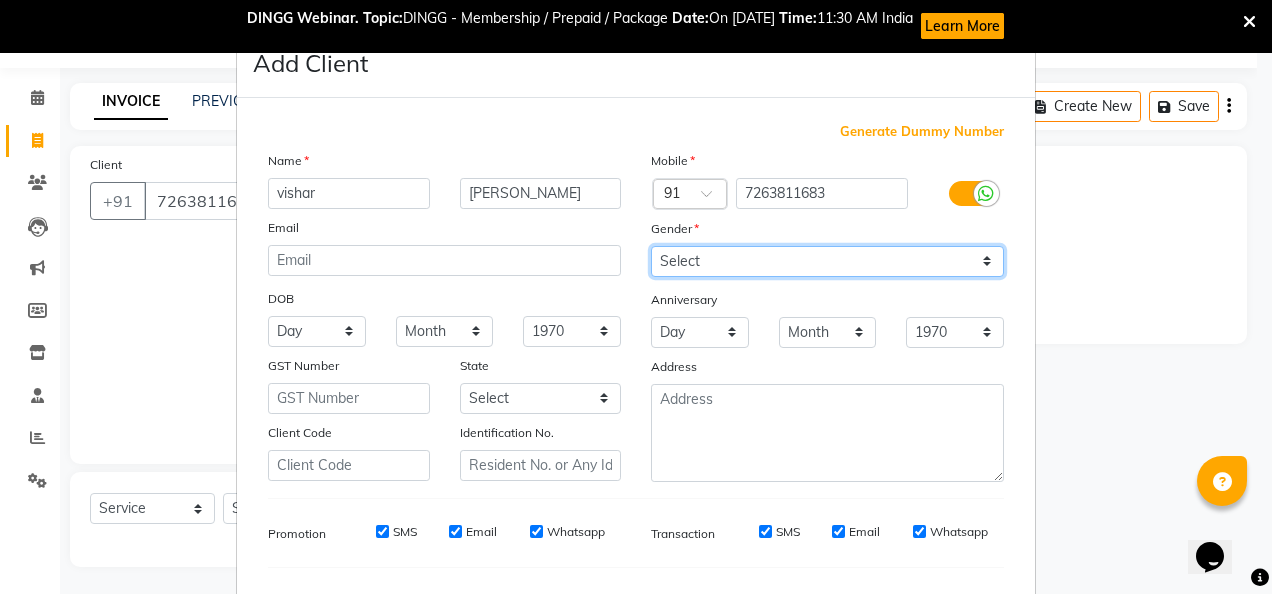 click on "Select [DEMOGRAPHIC_DATA] [DEMOGRAPHIC_DATA] Other Prefer Not To Say" at bounding box center (827, 261) 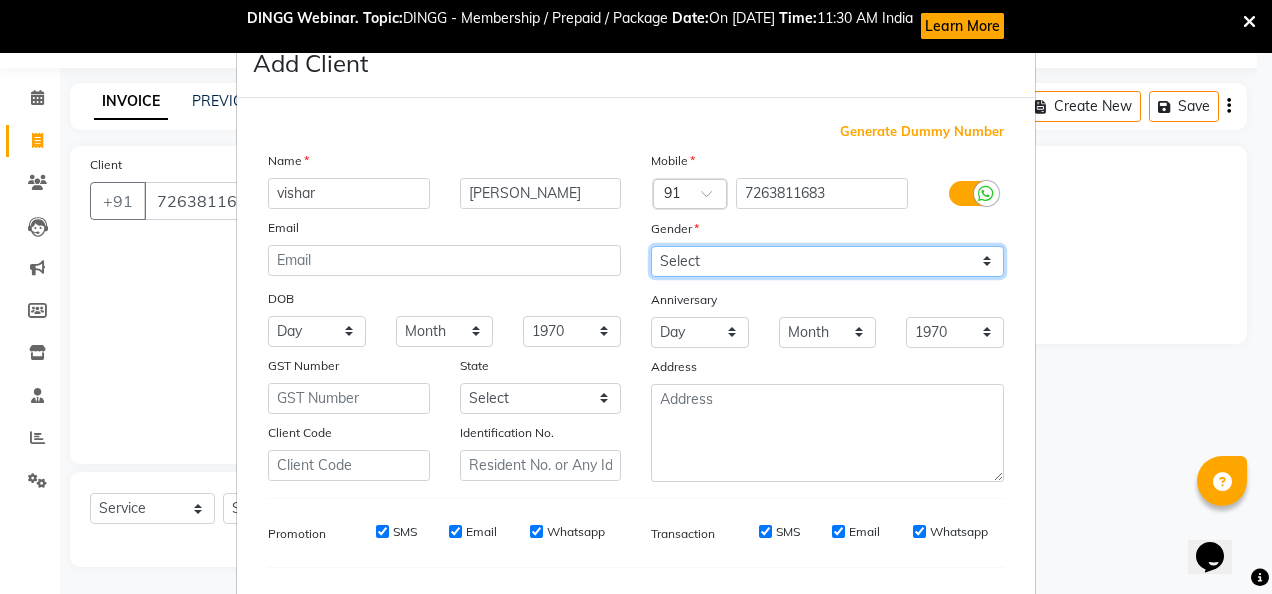 click on "Select [DEMOGRAPHIC_DATA] [DEMOGRAPHIC_DATA] Other Prefer Not To Say" at bounding box center (827, 261) 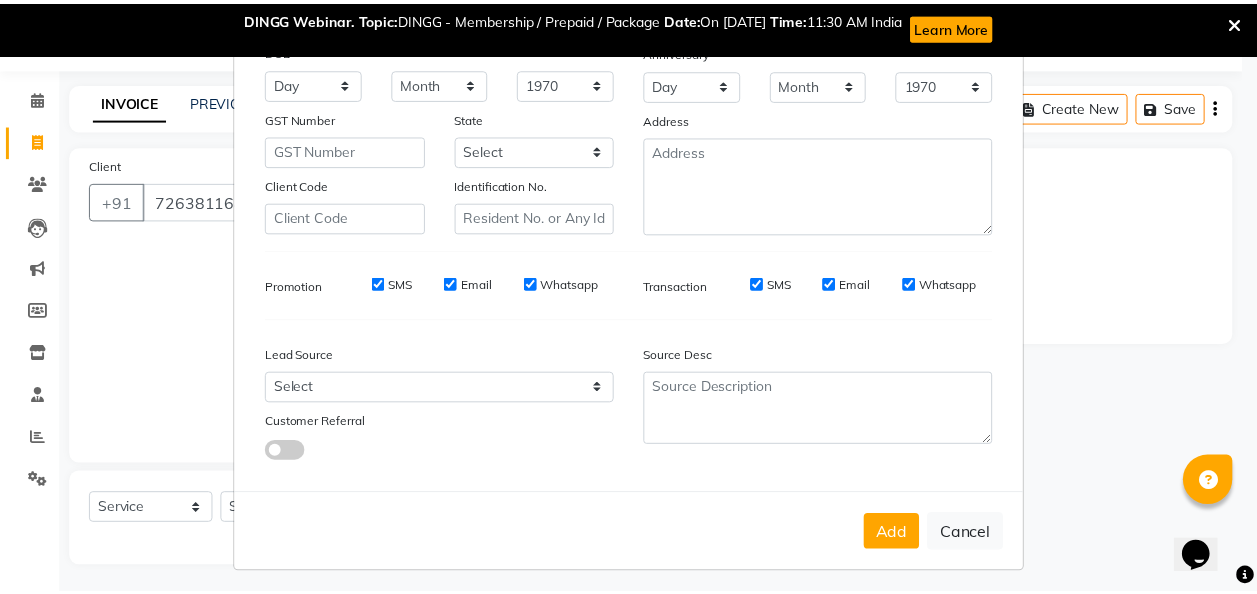 scroll, scrollTop: 251, scrollLeft: 0, axis: vertical 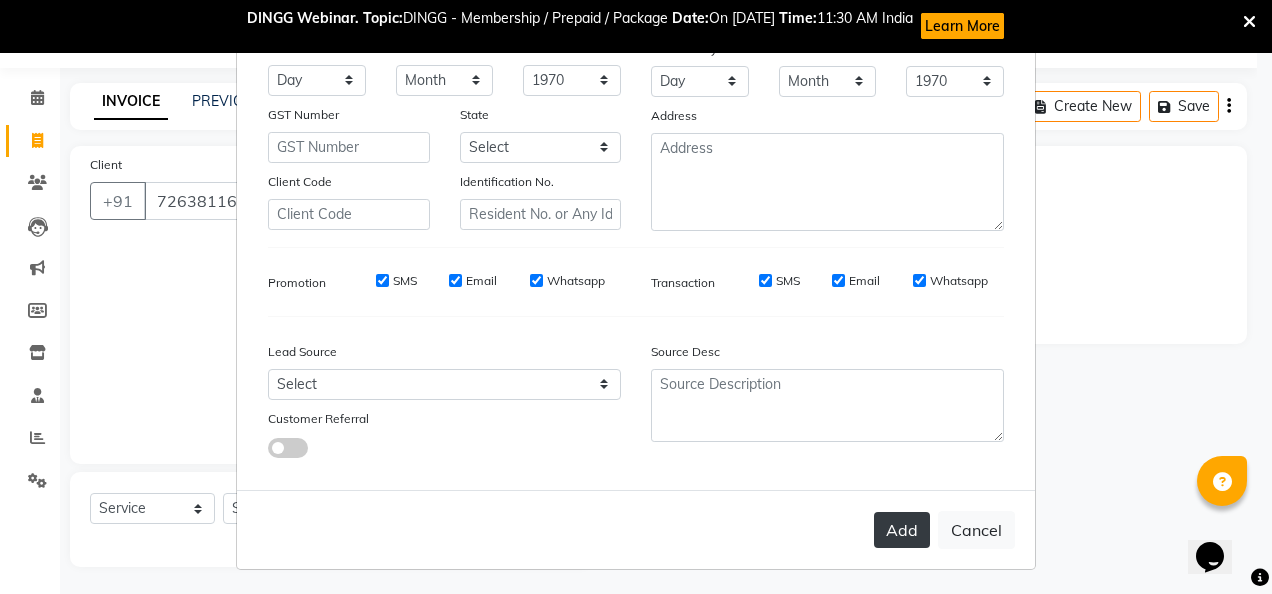 click on "Add" at bounding box center [902, 530] 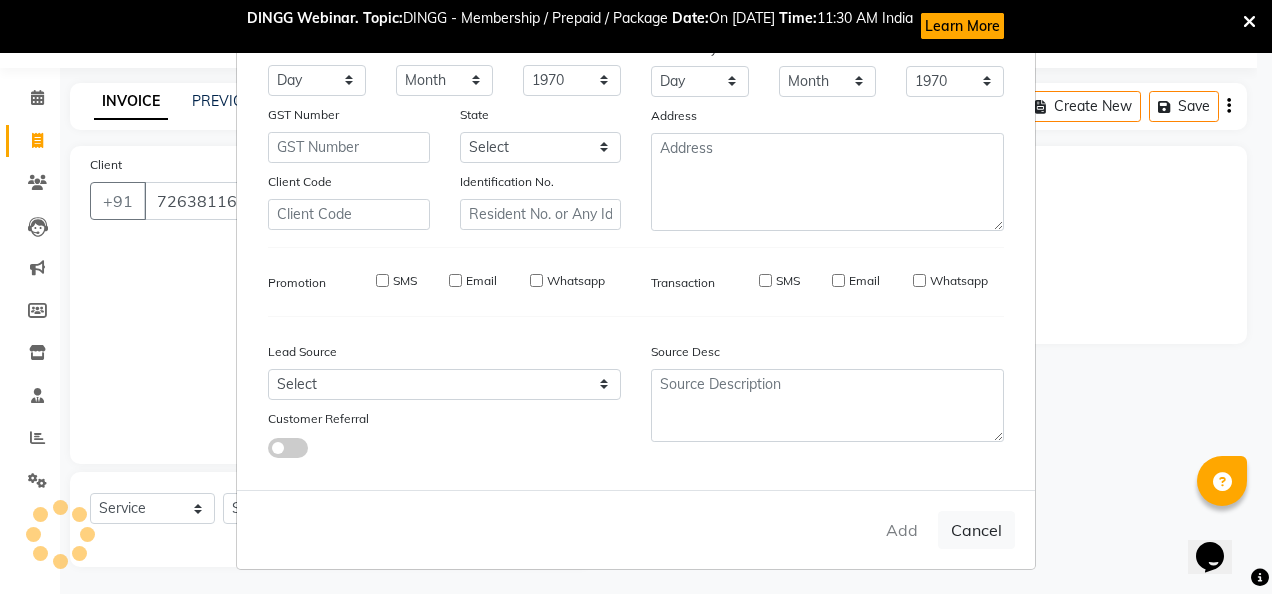 type 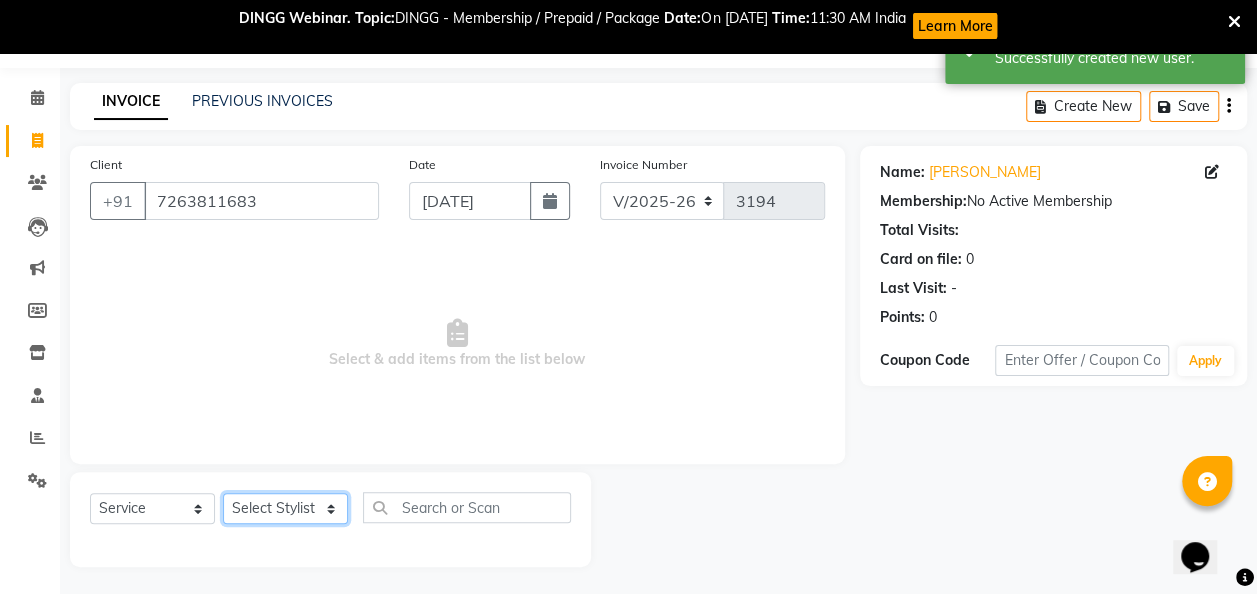 click on "Select Stylist [PERSON_NAME] [PERSON_NAME] mam  [PERSON_NAME] [PERSON_NAME] [PERSON_NAME] [PERSON_NAME] pooja  [PERSON_NAME] sir SACHIN [PERSON_NAME] [PERSON_NAME] [PERSON_NAME] [PERSON_NAME]" 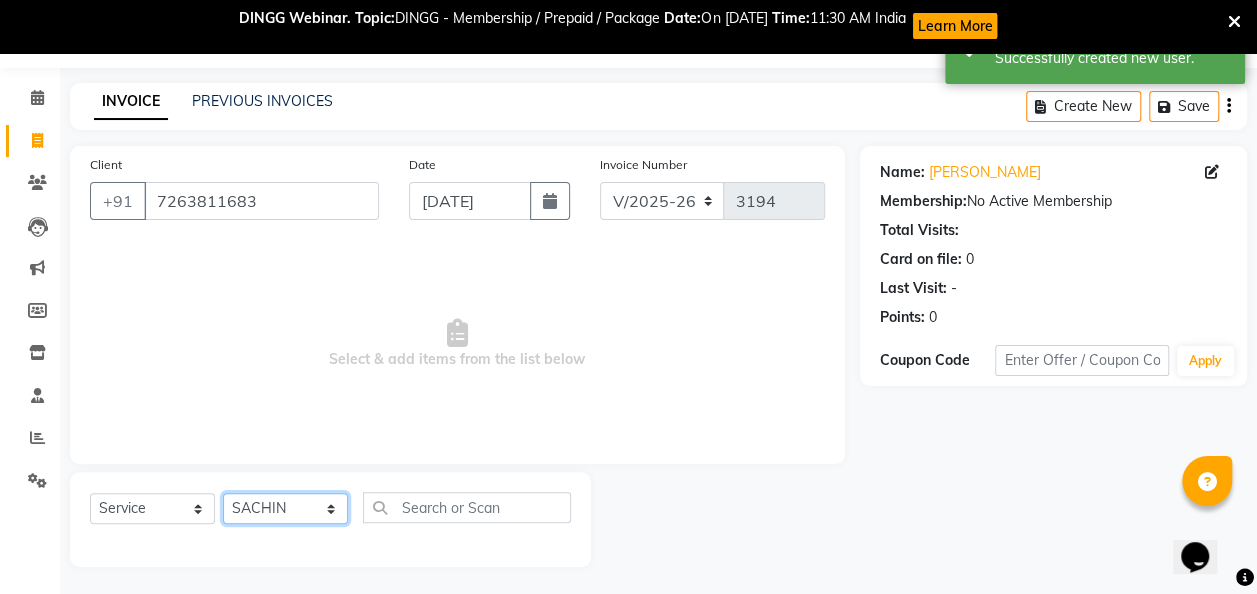 click on "Select Stylist [PERSON_NAME] [PERSON_NAME] mam  [PERSON_NAME] [PERSON_NAME] [PERSON_NAME] [PERSON_NAME] pooja  [PERSON_NAME] sir SACHIN [PERSON_NAME] [PERSON_NAME] [PERSON_NAME] [PERSON_NAME]" 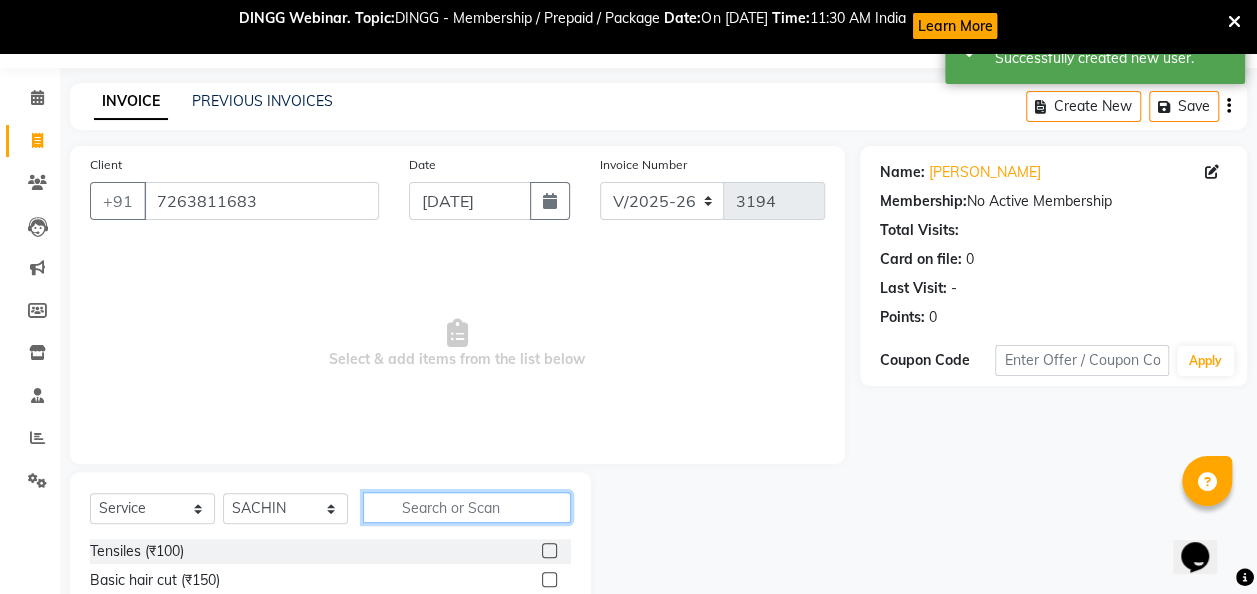 click 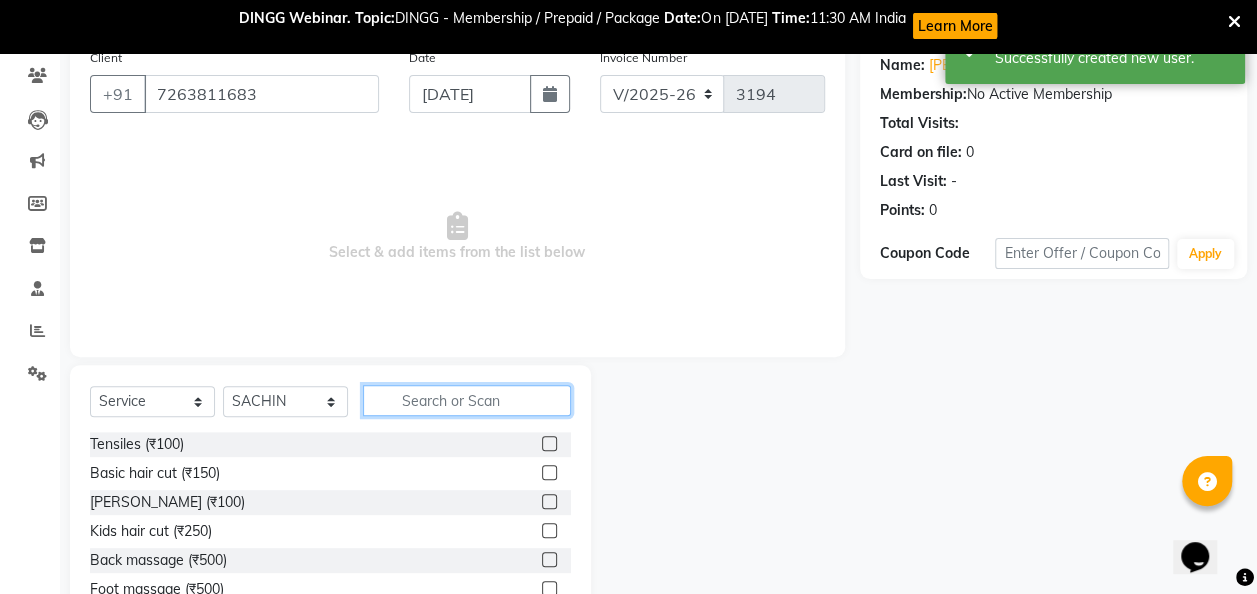 scroll, scrollTop: 166, scrollLeft: 0, axis: vertical 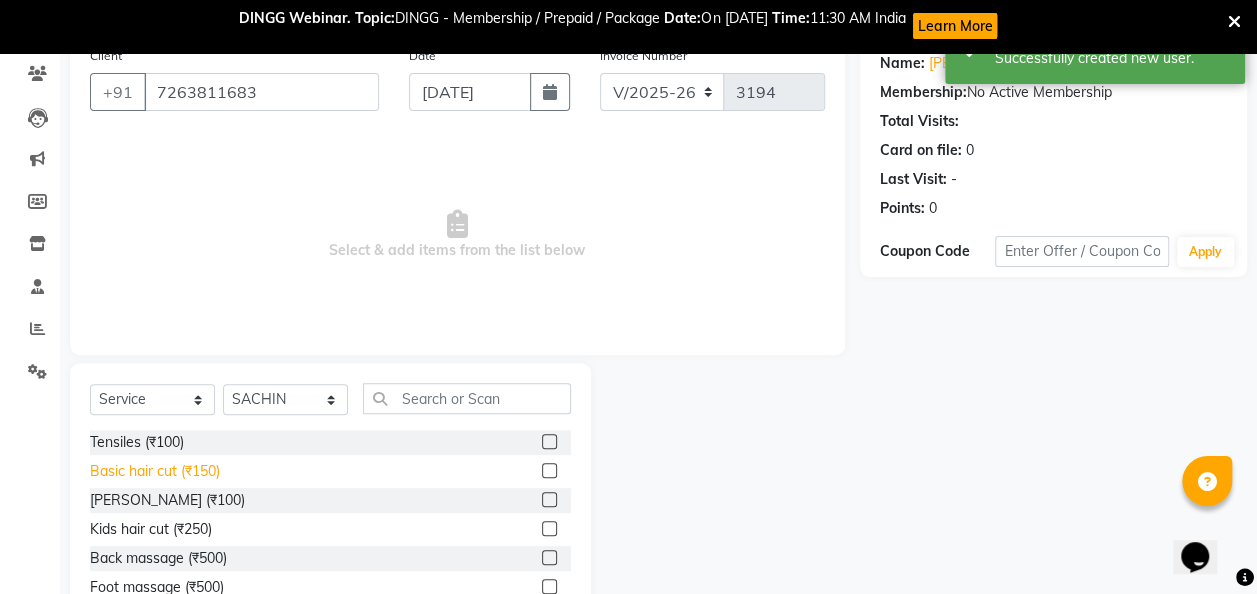 click on "Basic hair cut (₹150)" 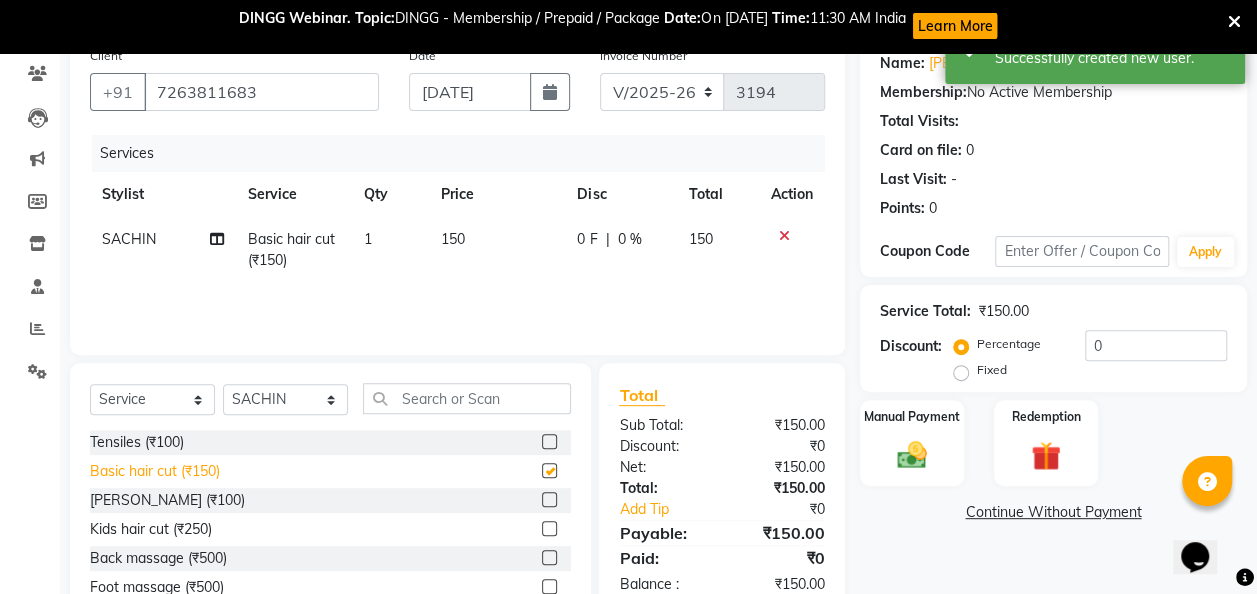 checkbox on "false" 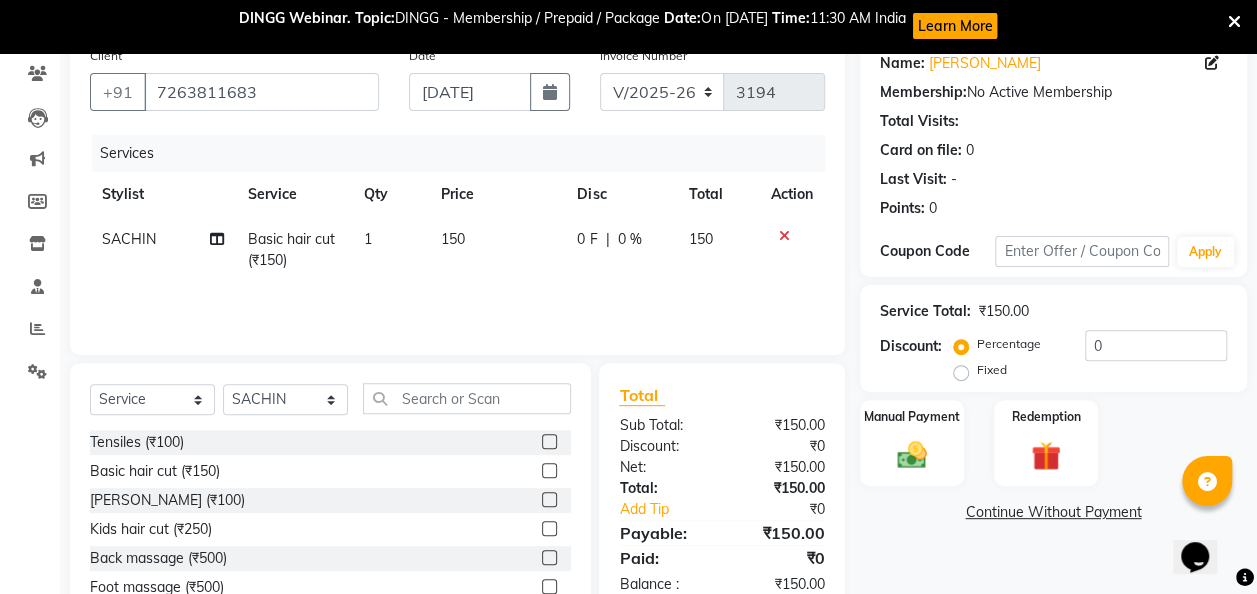 click 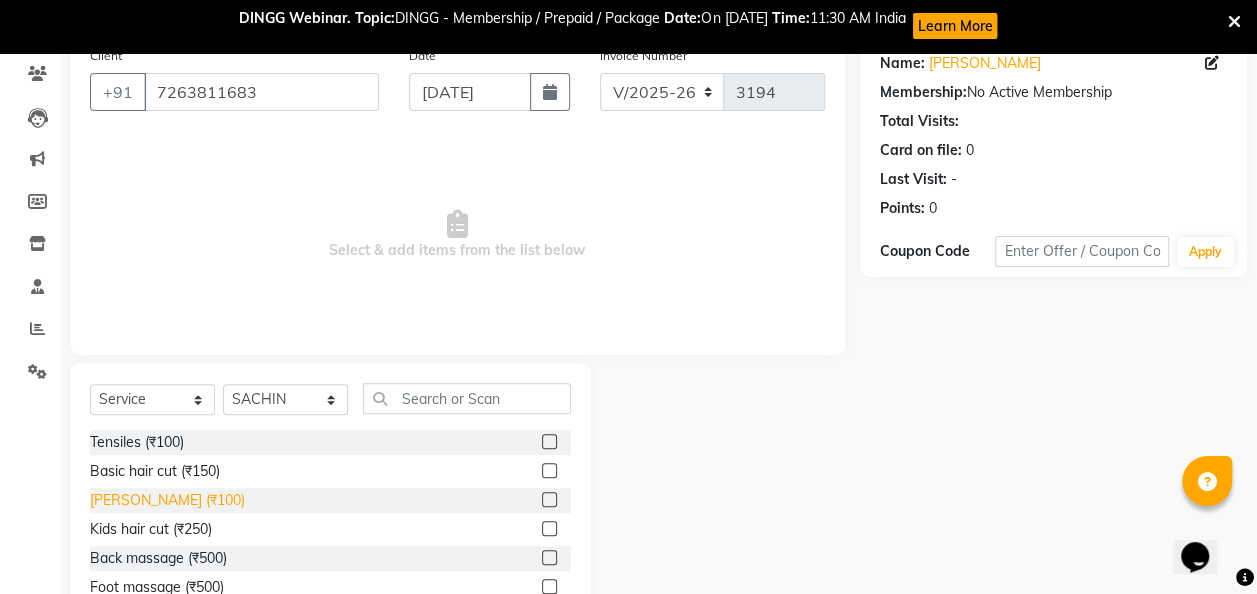 click on "[PERSON_NAME] (₹100)" 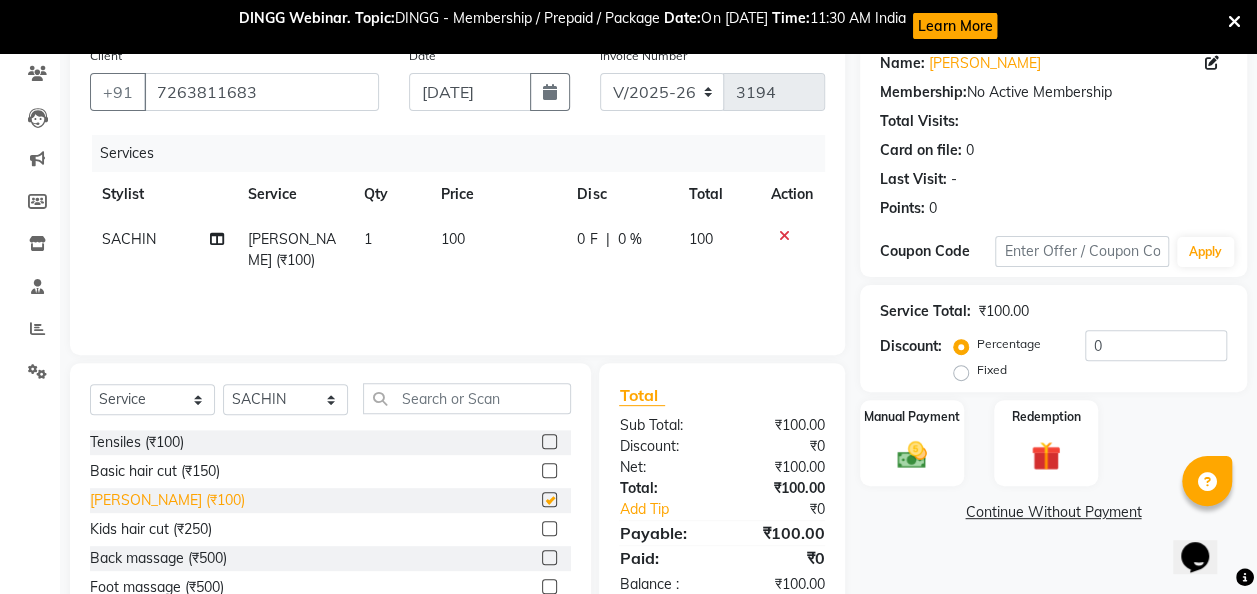 checkbox on "false" 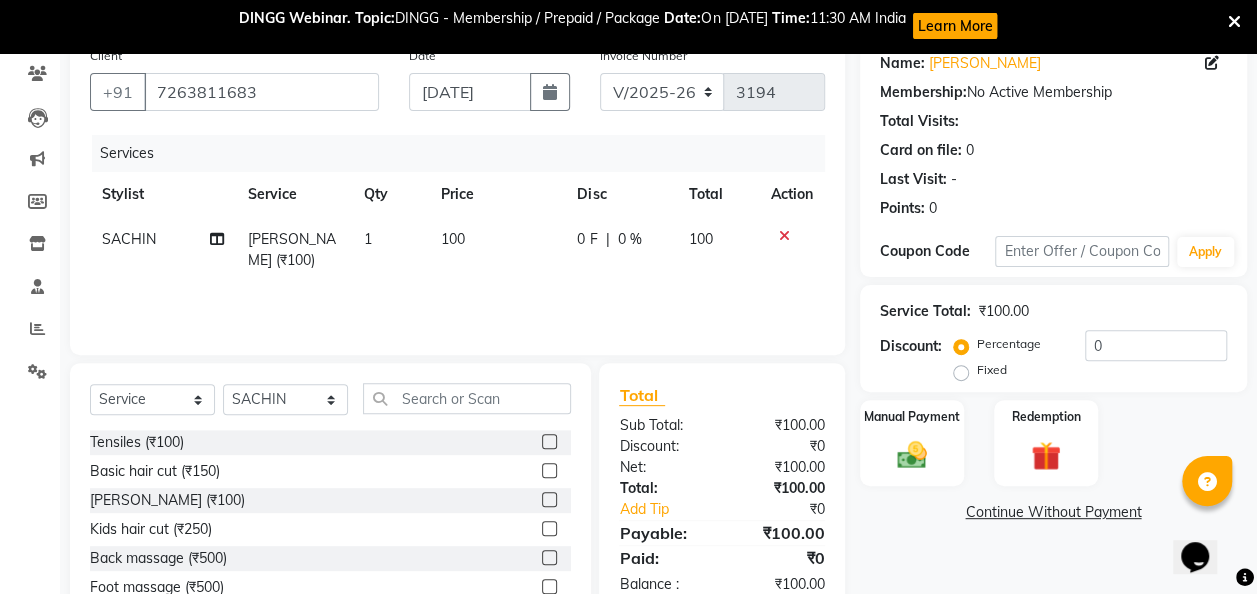 click on "100" 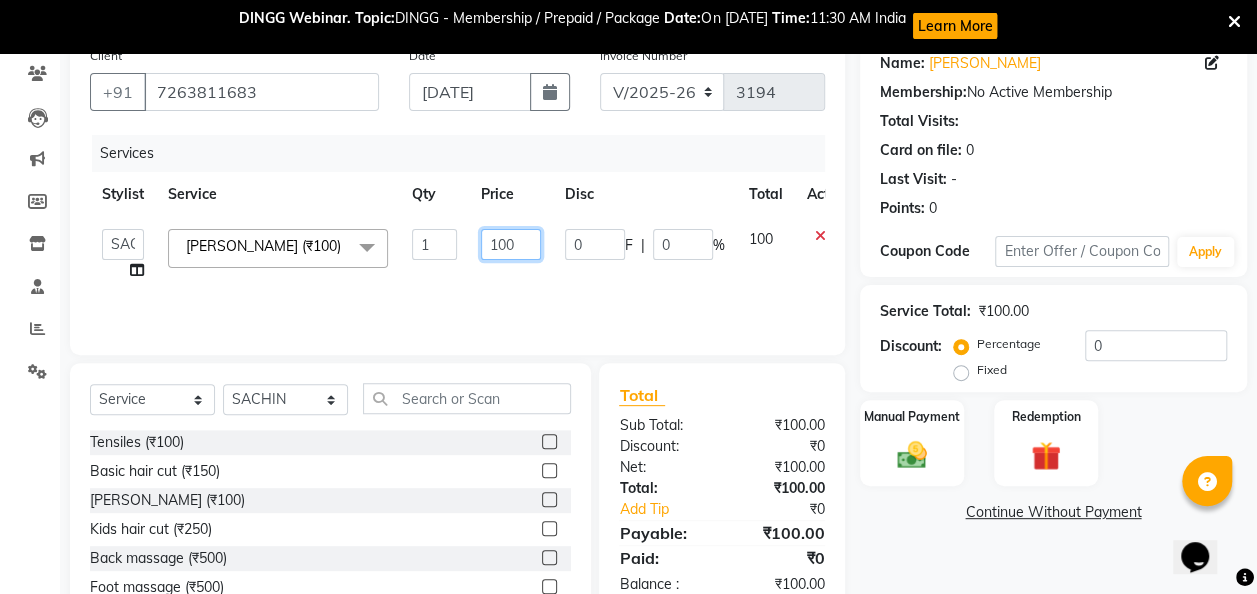 click on "100" 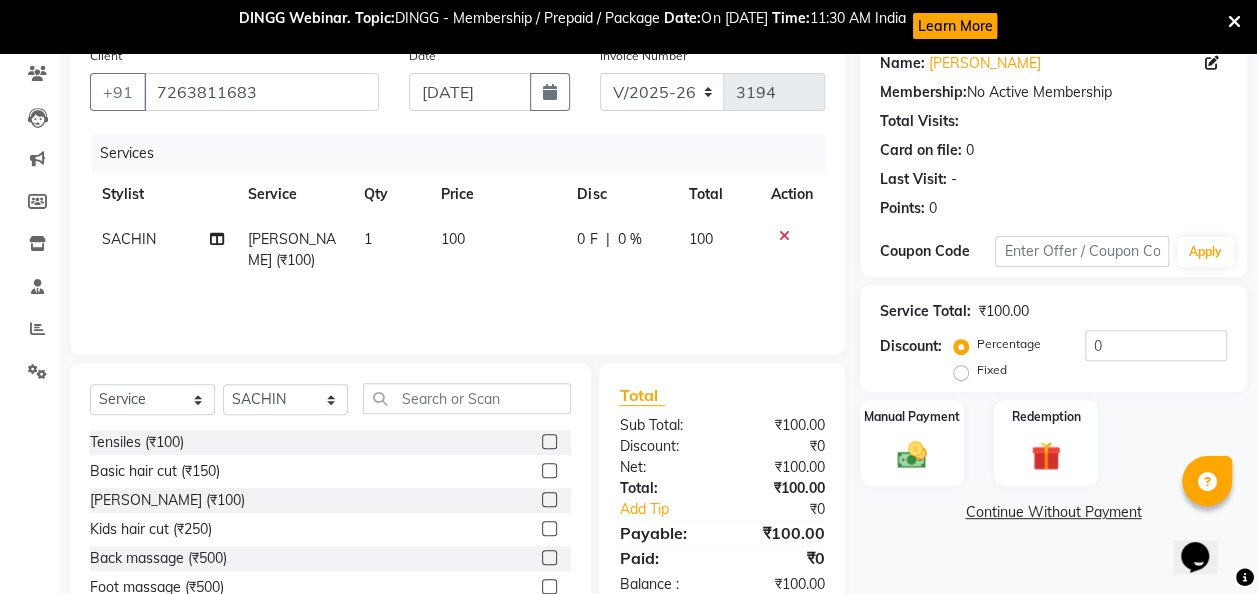 click on "0 F | 0 %" 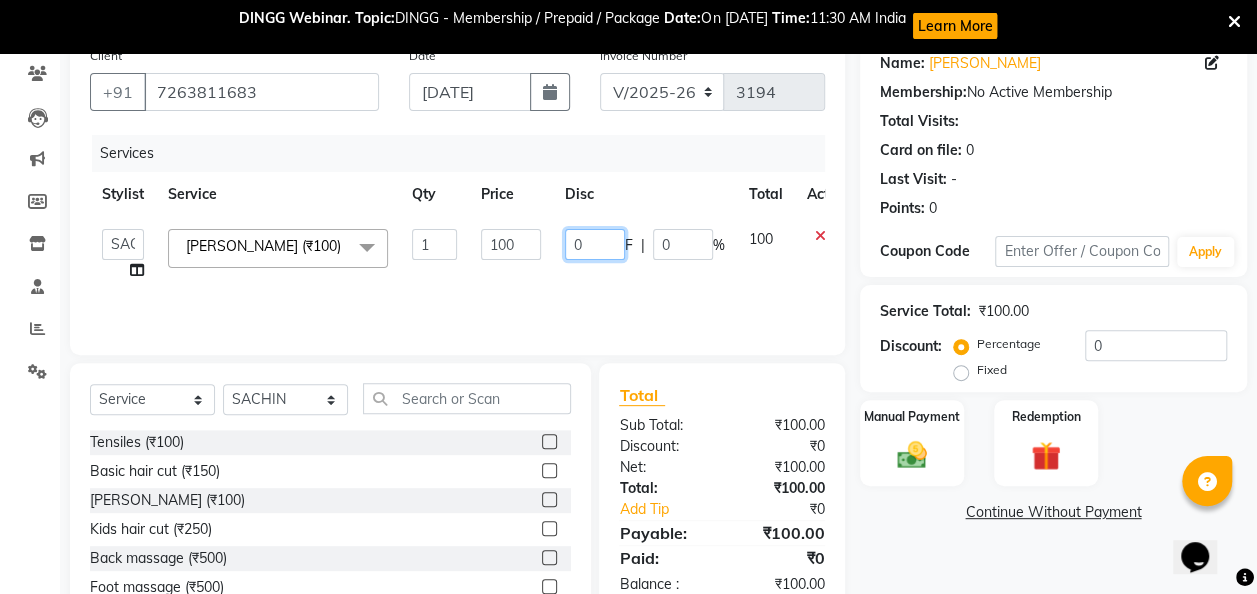 click on "0" 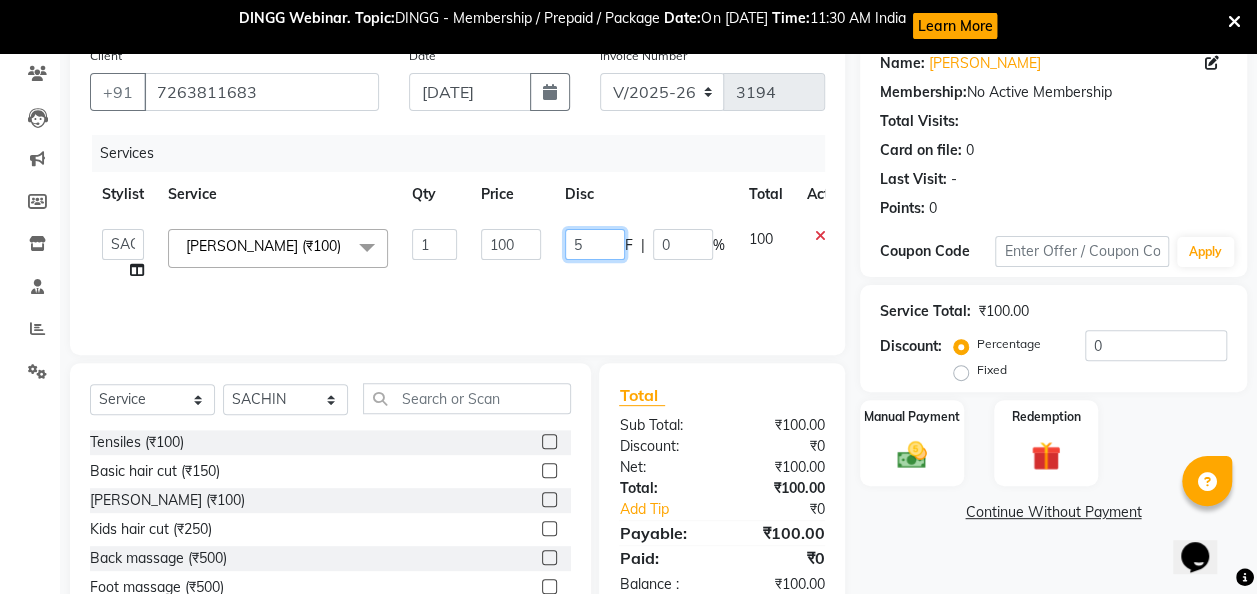 type on "50" 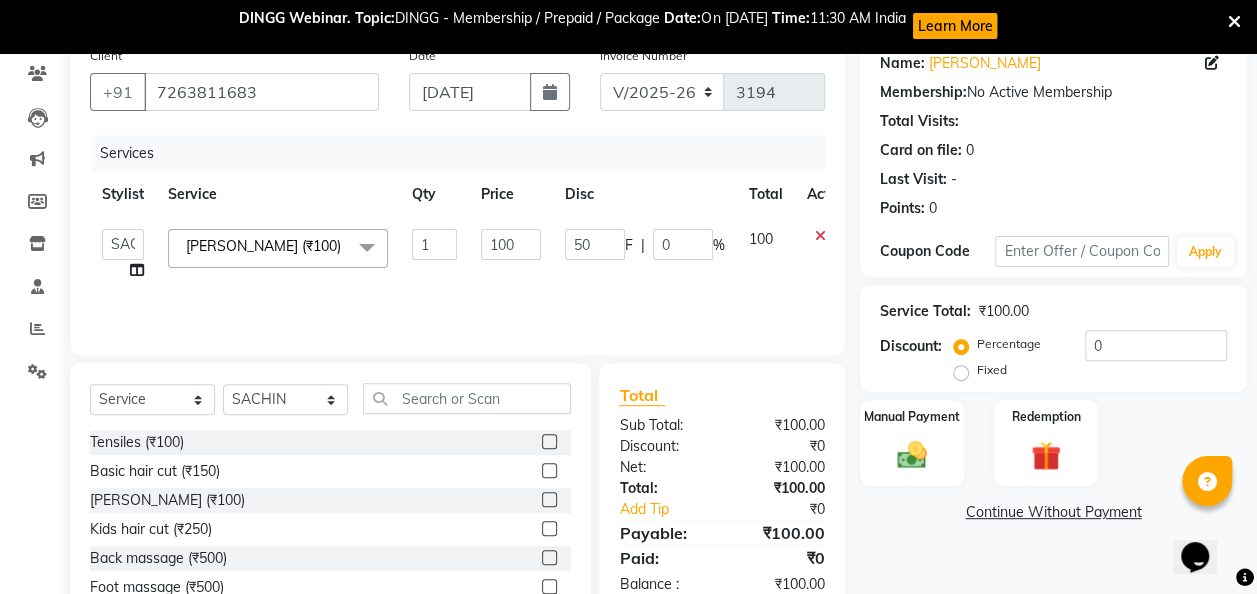 click on "Services Stylist Service Qty Price Disc Total Action  [PERSON_NAME]   [PERSON_NAME]    Divya mam    [PERSON_NAME]   [PERSON_NAME] [PERSON_NAME]   [PERSON_NAME]   pooja    [PERSON_NAME] sir   SACHIN   [PERSON_NAME]   [PERSON_NAME] [PERSON_NAME]   [PERSON_NAME] (₹100)  x Tensiles (₹100) Basic hair cut (₹150) [PERSON_NAME] (₹100) Kids hair cut (₹250) Back massage (₹500) Foot massage (₹500) [DEMOGRAPHIC_DATA] Regular Polish (₹100) [DEMOGRAPHIC_DATA] Gel Nail Polish (₹500) [DEMOGRAPHIC_DATA] Gel Nail Art (₹800) [DEMOGRAPHIC_DATA] Nail Extension (₹1000) [DEMOGRAPHIC_DATA] Nail Gel Extension (₹1500) [DEMOGRAPHIC_DATA] Feet Extension (₹1200) [DEMOGRAPHIC_DATA] Gel Extension With Inbuilt Art (₹800) [DEMOGRAPHIC_DATA] Jewellery Nail Art (₹600) [DEMOGRAPHIC_DATA] Thermal Effect Art (₹700) [DEMOGRAPHIC_DATA] Extension Art (₹400) [DEMOGRAPHIC_DATA] Hair Cut (For Under 18) (₹100) [DEMOGRAPHIC_DATA] Regular Hair Cut (₹199) [DEMOGRAPHIC_DATA] Hair Wash + Styling (₹100) [DEMOGRAPHIC_DATA] Creative Cut (₹299) [DEMOGRAPHIC_DATA] regular haircut  (₹150) [DEMOGRAPHIC_DATA] Clean Shave (₹100) [DEMOGRAPHIC_DATA] [PERSON_NAME] Tream (₹149) [DEMOGRAPHIC_DATA] [PERSON_NAME] Fashion (₹199) [DEMOGRAPHIC_DATA] [PERSON_NAME] Tream (₹100) [DEMOGRAPHIC_DATA] Balayage Sk Sh. (₹5000) 1" 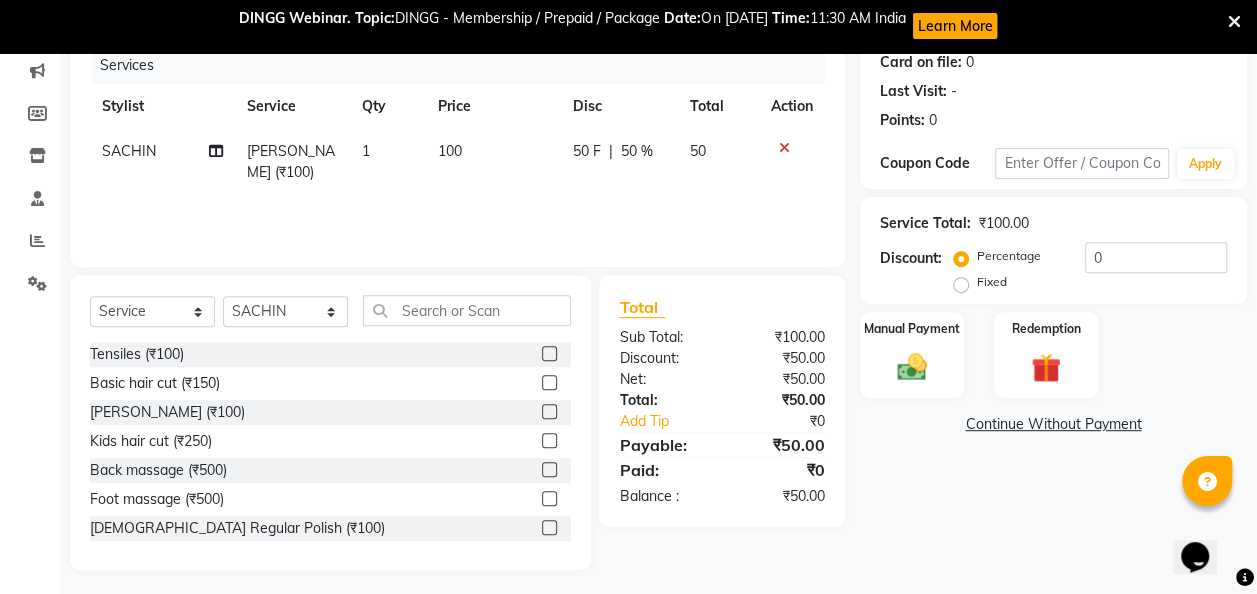 scroll, scrollTop: 259, scrollLeft: 0, axis: vertical 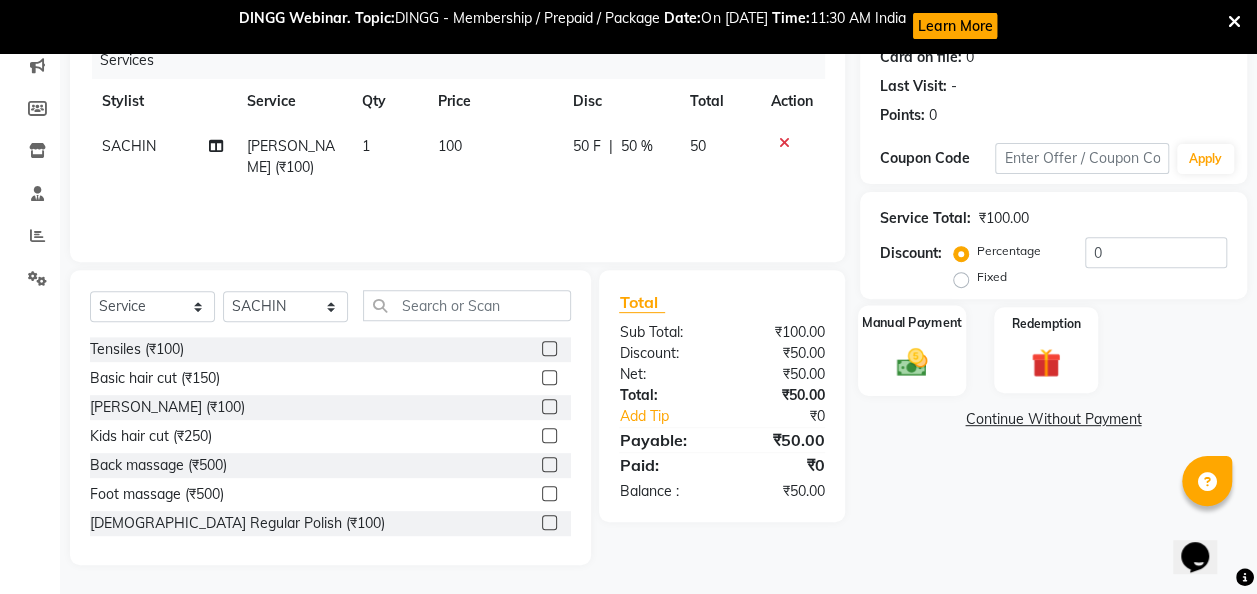 click on "Manual Payment" 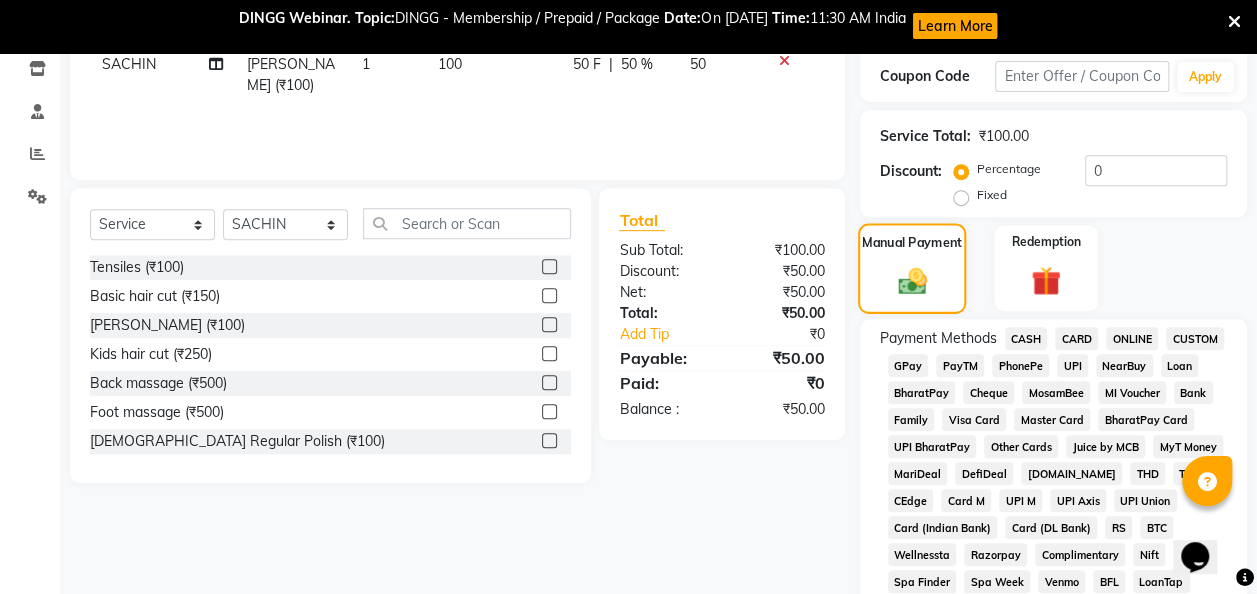 scroll, scrollTop: 342, scrollLeft: 0, axis: vertical 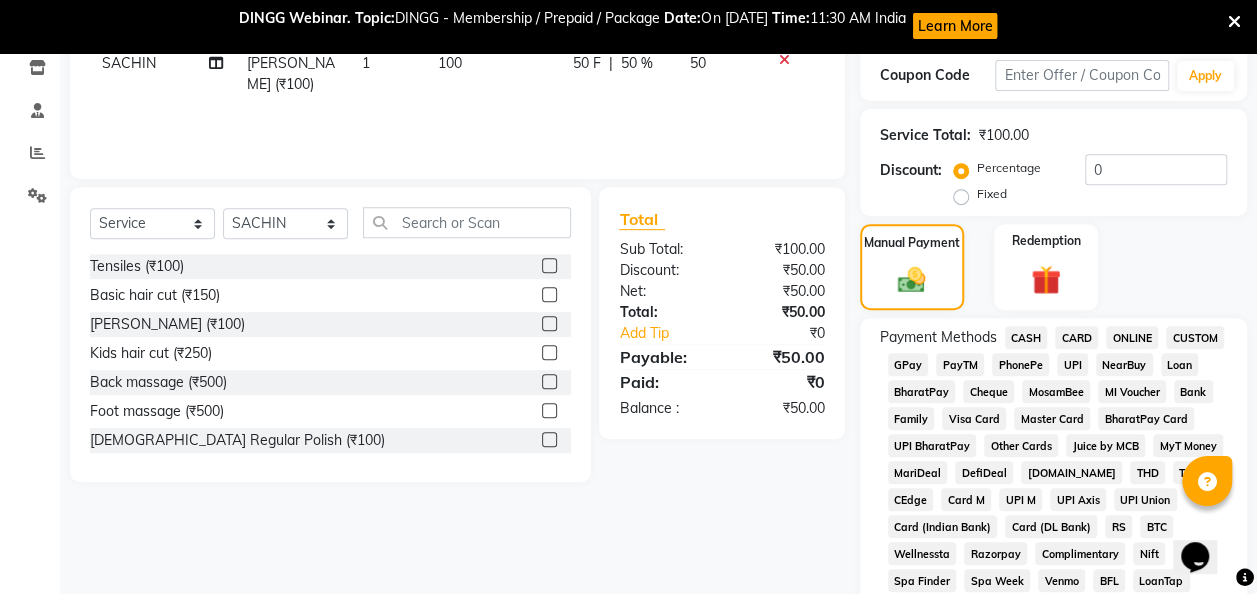 click on "GPay" 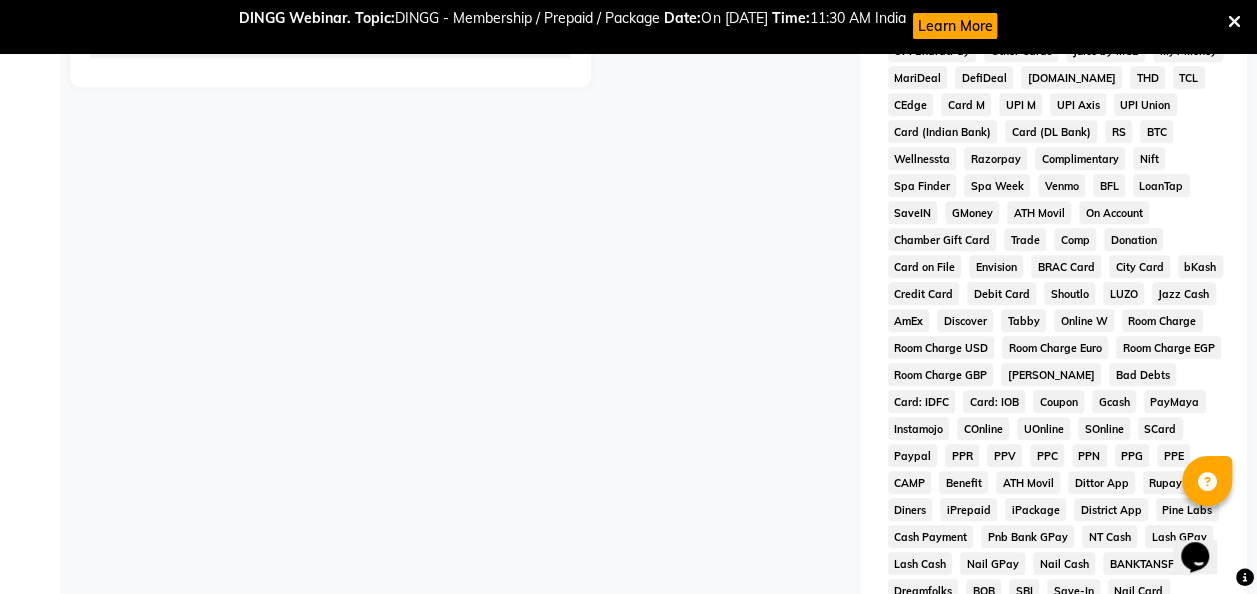 scroll, scrollTop: 1043, scrollLeft: 0, axis: vertical 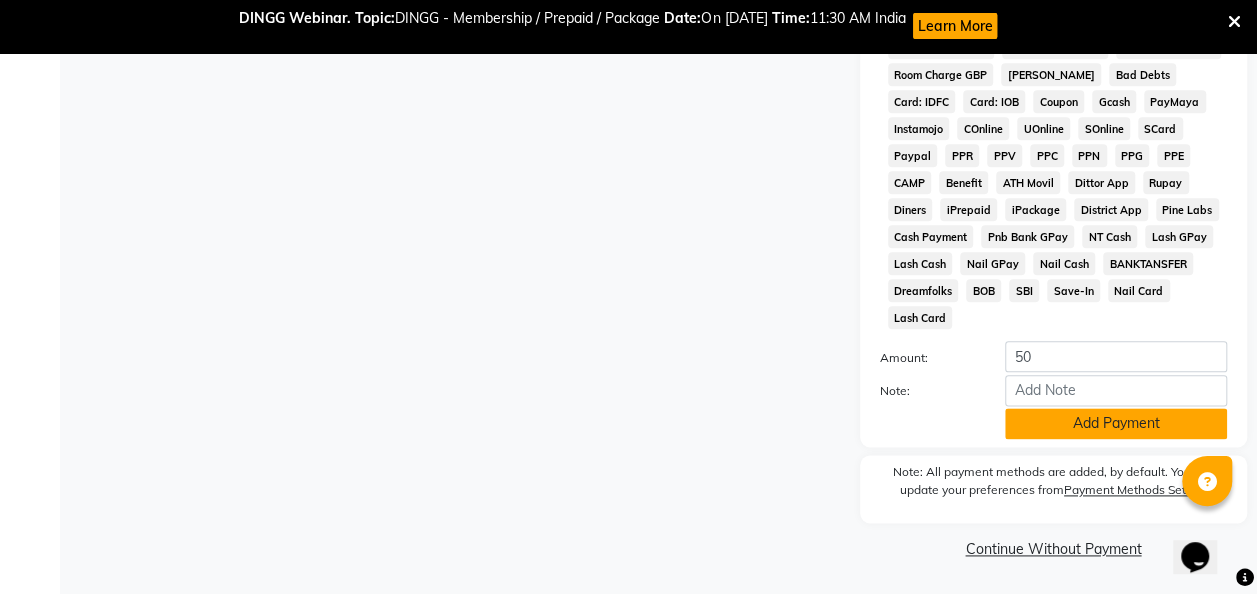 click on "Add Payment" 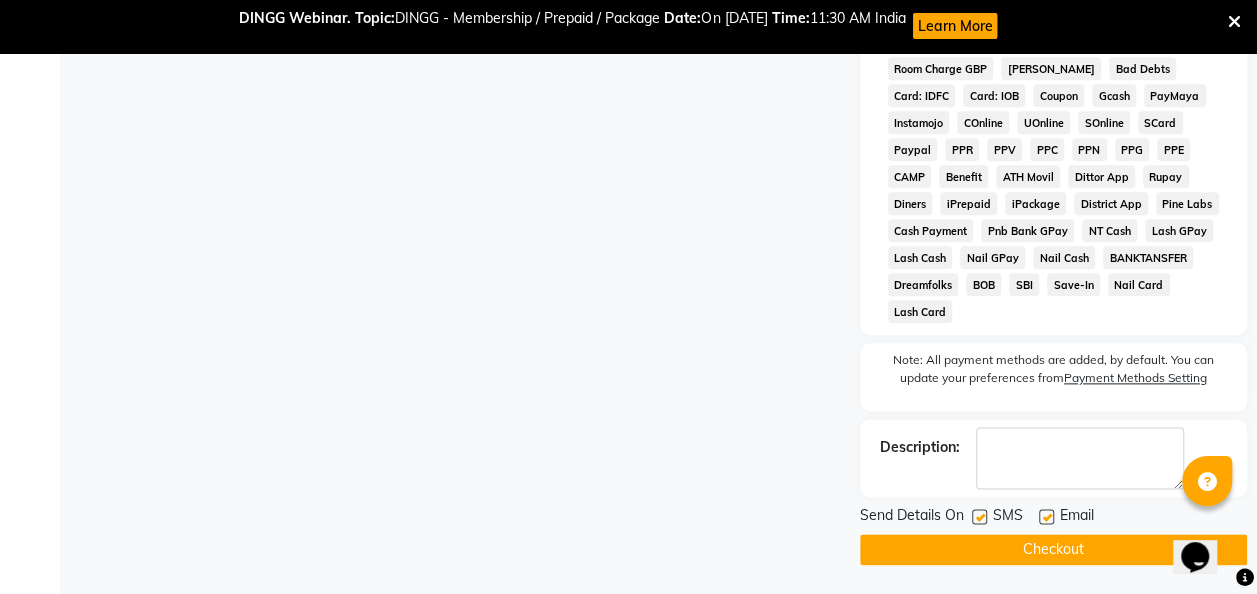 click on "Send Details On" 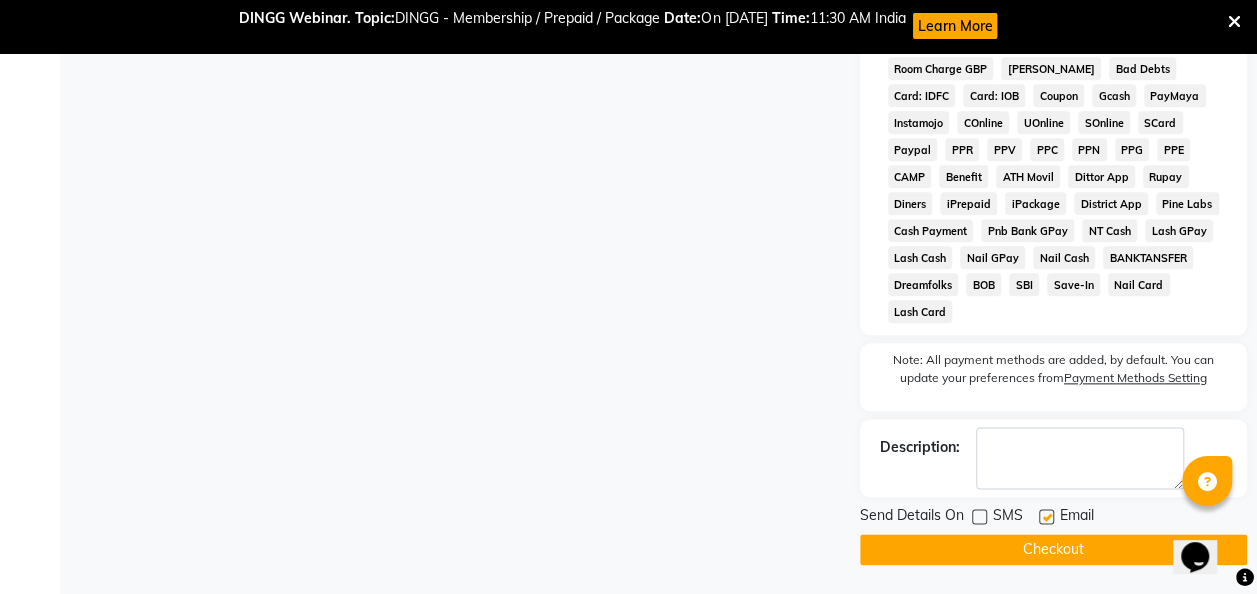 click on "Checkout" 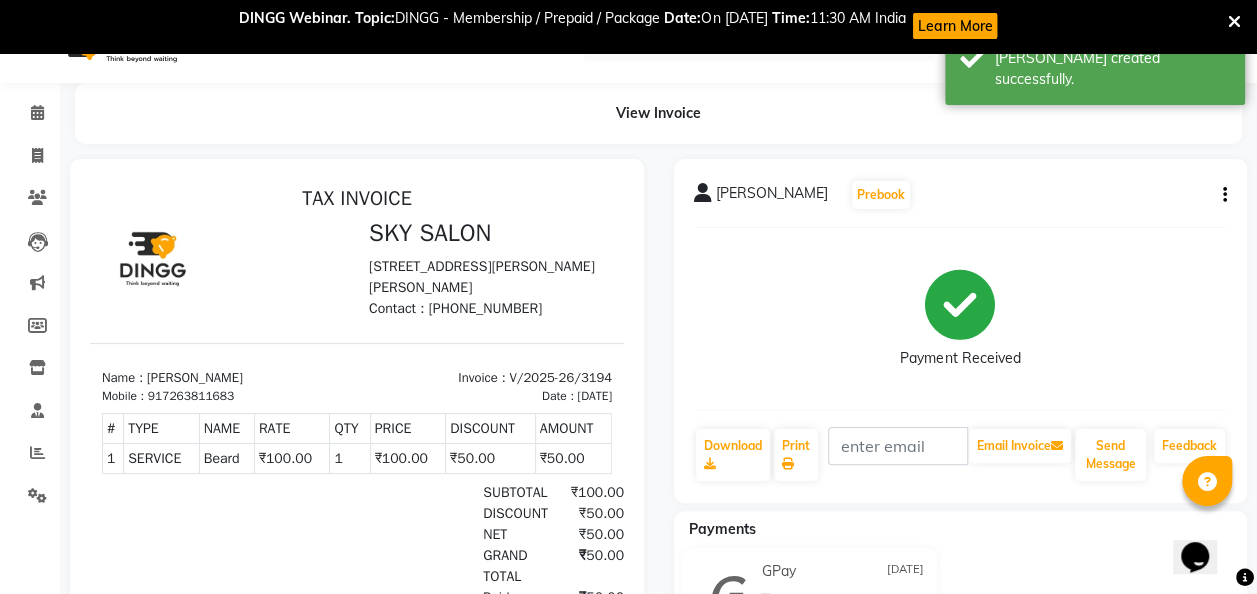 scroll, scrollTop: 0, scrollLeft: 0, axis: both 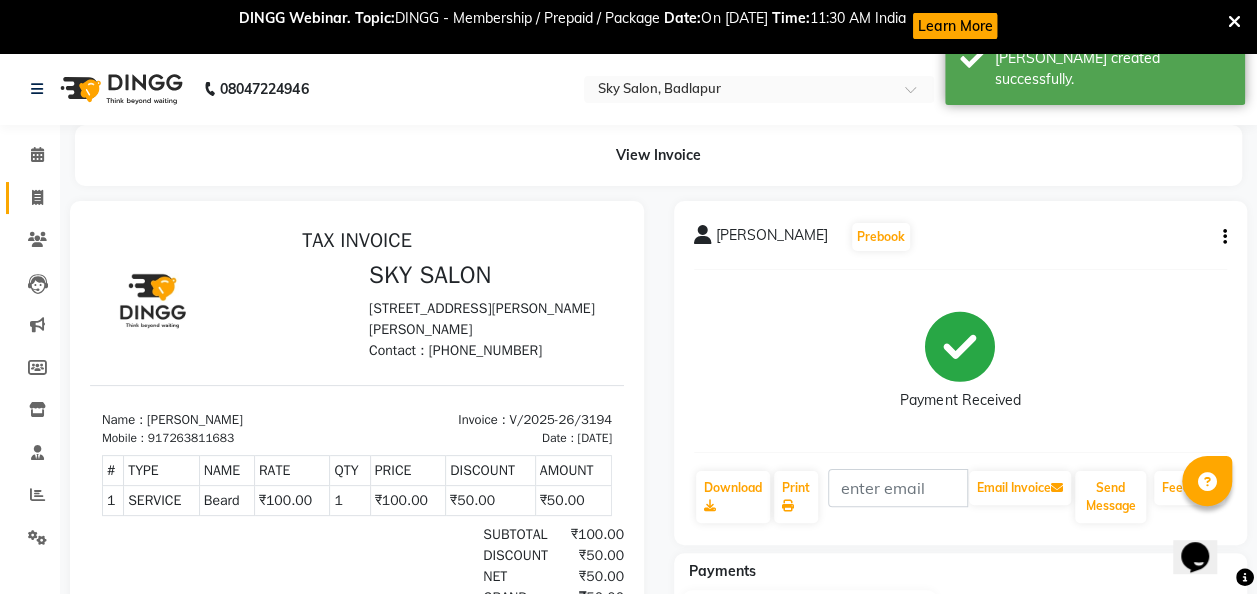 click 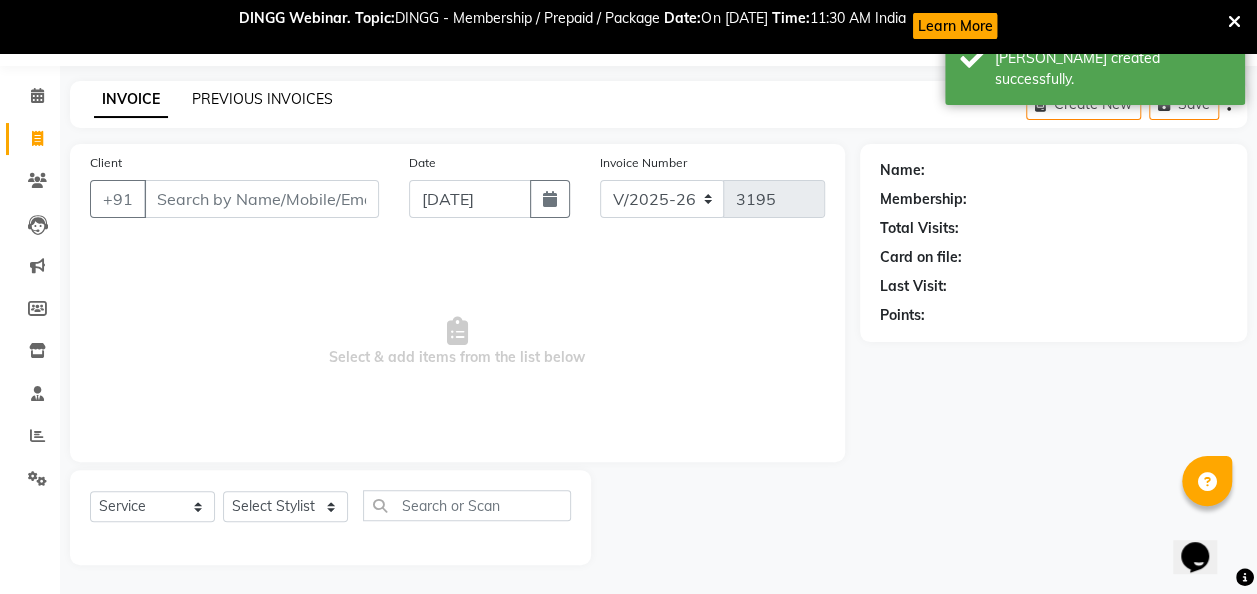 click on "PREVIOUS INVOICES" 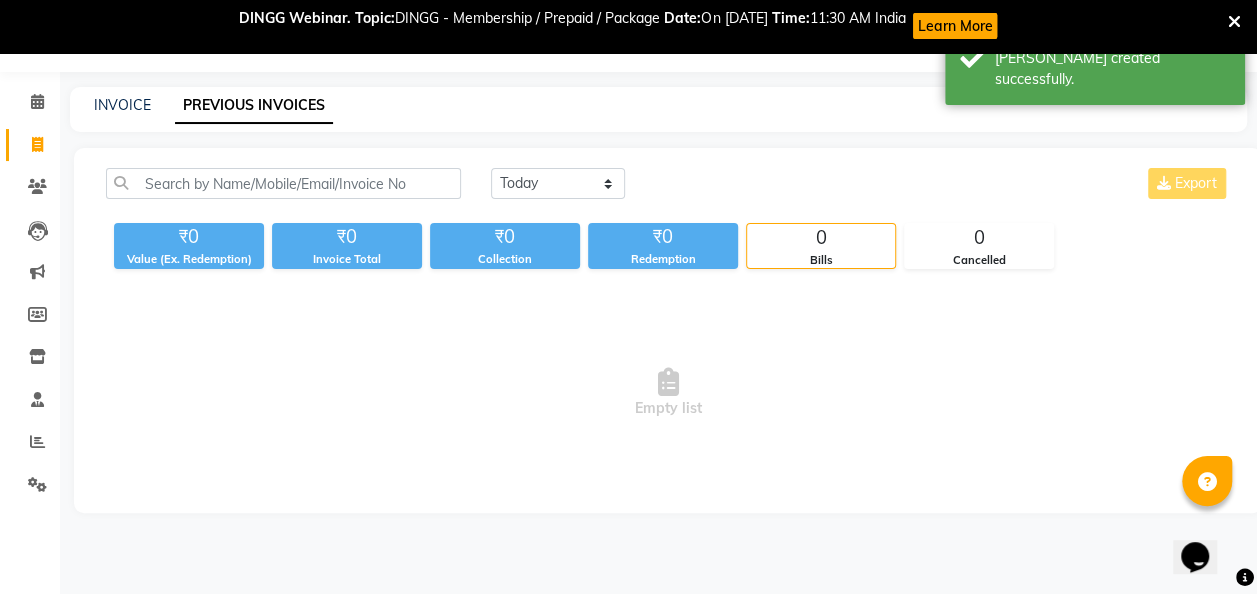 scroll, scrollTop: 53, scrollLeft: 0, axis: vertical 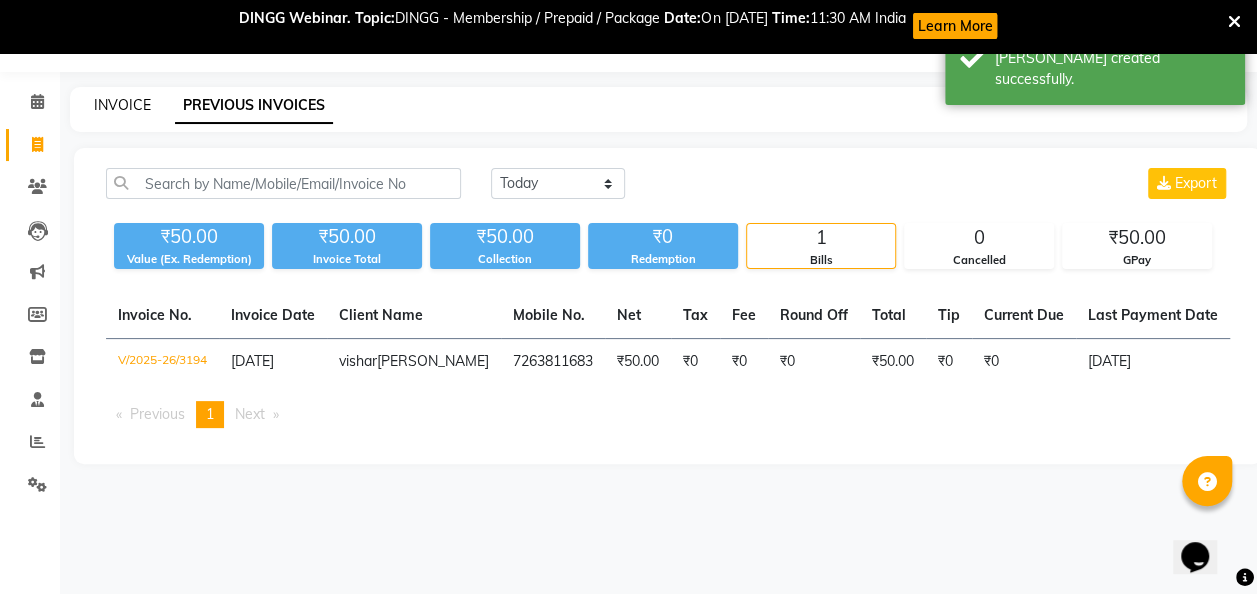 click on "INVOICE" 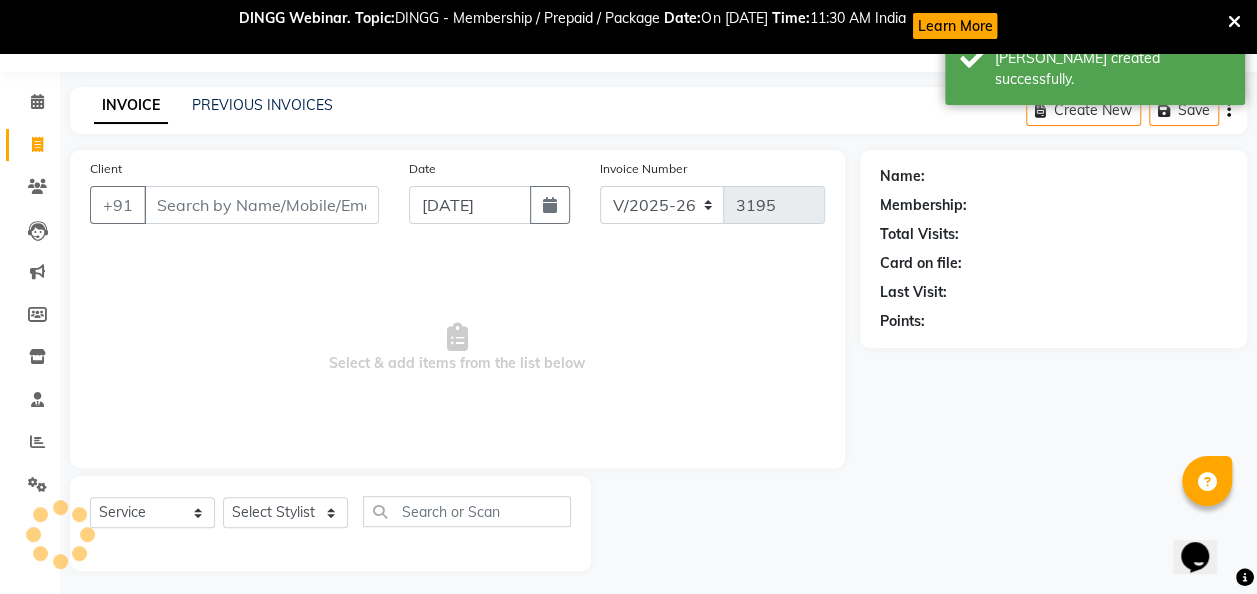 scroll, scrollTop: 59, scrollLeft: 0, axis: vertical 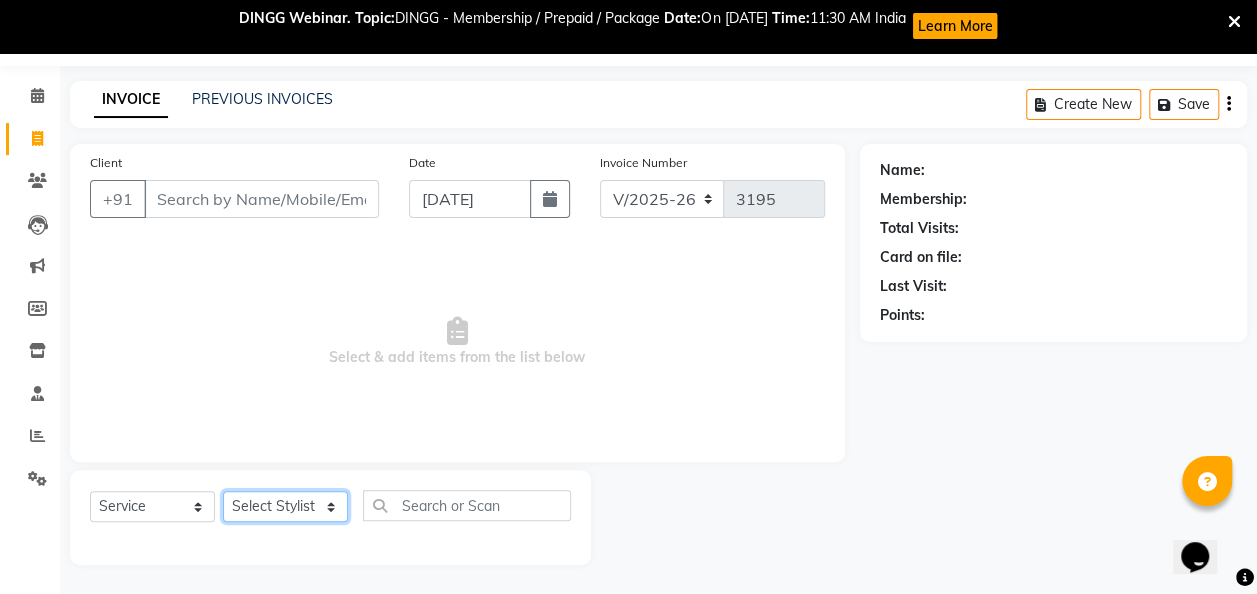 click on "Select Stylist [PERSON_NAME] [PERSON_NAME] mam  [PERSON_NAME] [PERSON_NAME] [PERSON_NAME] [PERSON_NAME] pooja  [PERSON_NAME] sir SACHIN [PERSON_NAME] [PERSON_NAME] [PERSON_NAME] [PERSON_NAME]" 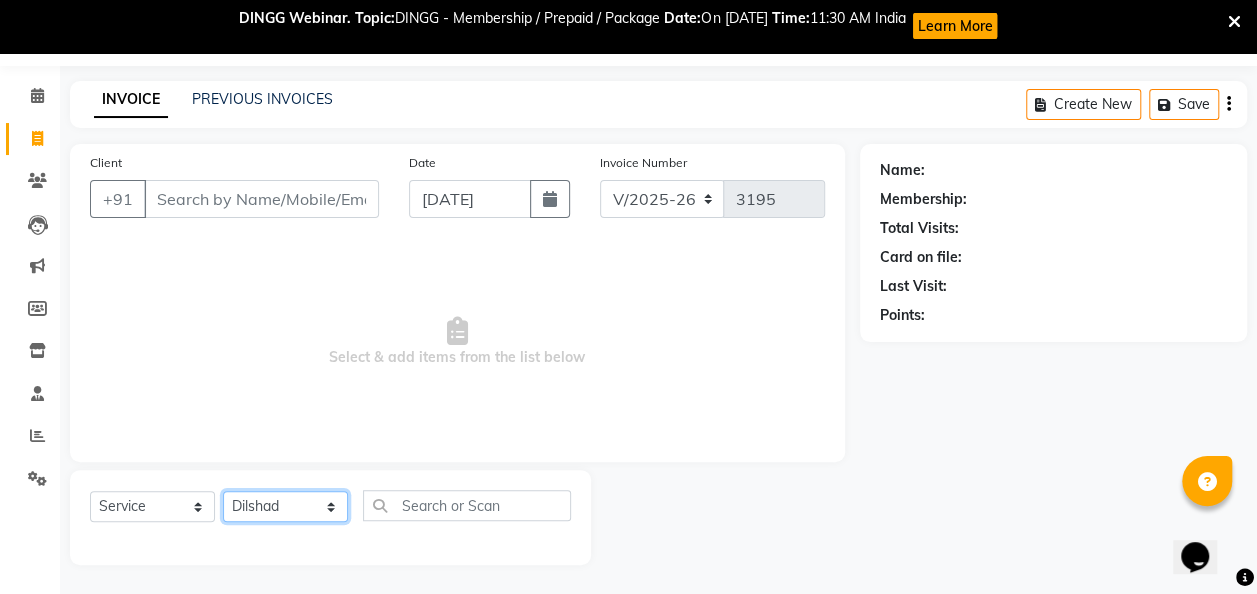 click on "Select Stylist [PERSON_NAME] [PERSON_NAME] mam  [PERSON_NAME] [PERSON_NAME] [PERSON_NAME] [PERSON_NAME] pooja  [PERSON_NAME] sir SACHIN [PERSON_NAME] [PERSON_NAME] [PERSON_NAME] [PERSON_NAME]" 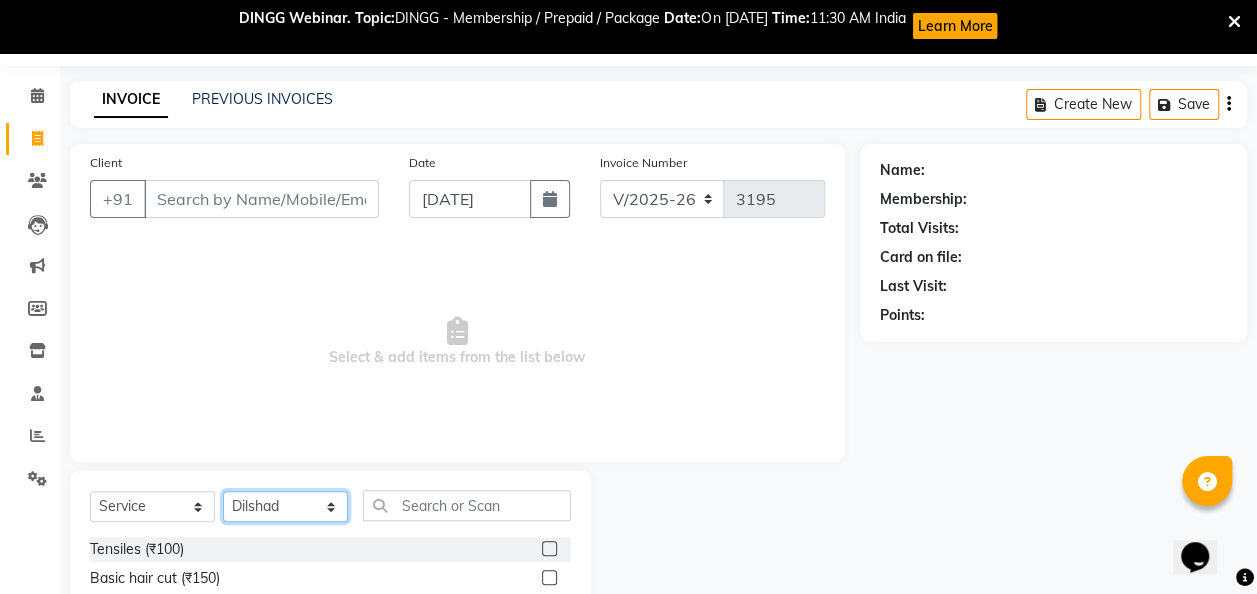 click on "Select Stylist [PERSON_NAME] [PERSON_NAME] mam  [PERSON_NAME] [PERSON_NAME] [PERSON_NAME] [PERSON_NAME] pooja  [PERSON_NAME] sir SACHIN [PERSON_NAME] [PERSON_NAME] [PERSON_NAME] [PERSON_NAME]" 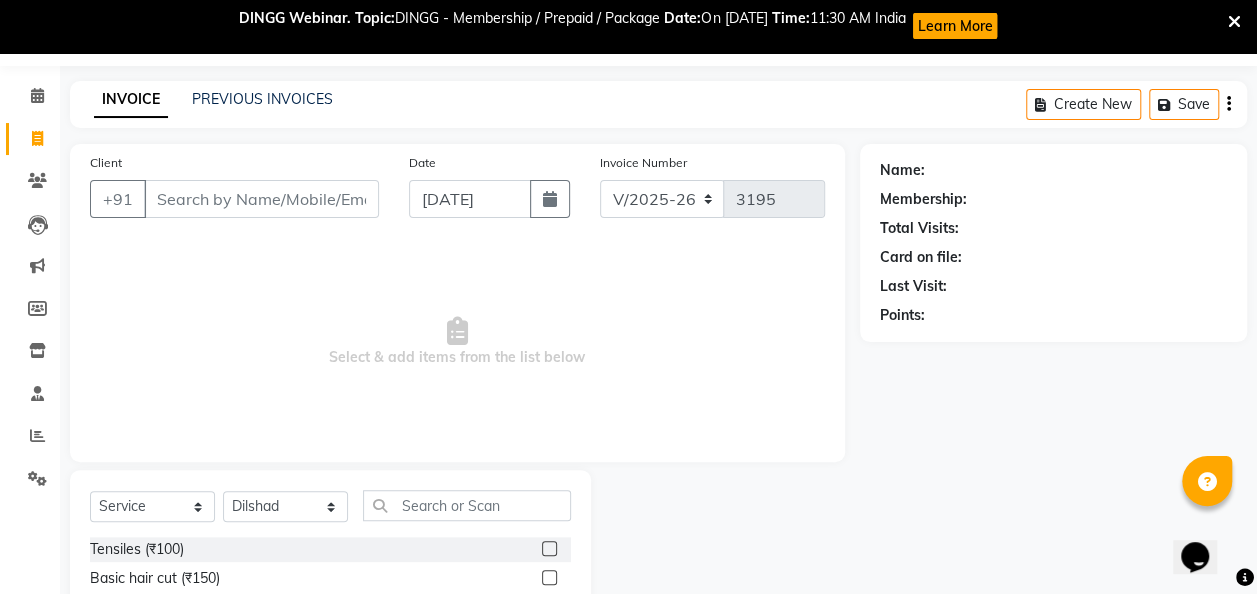 click on "Select & add items from the list below" at bounding box center [457, 342] 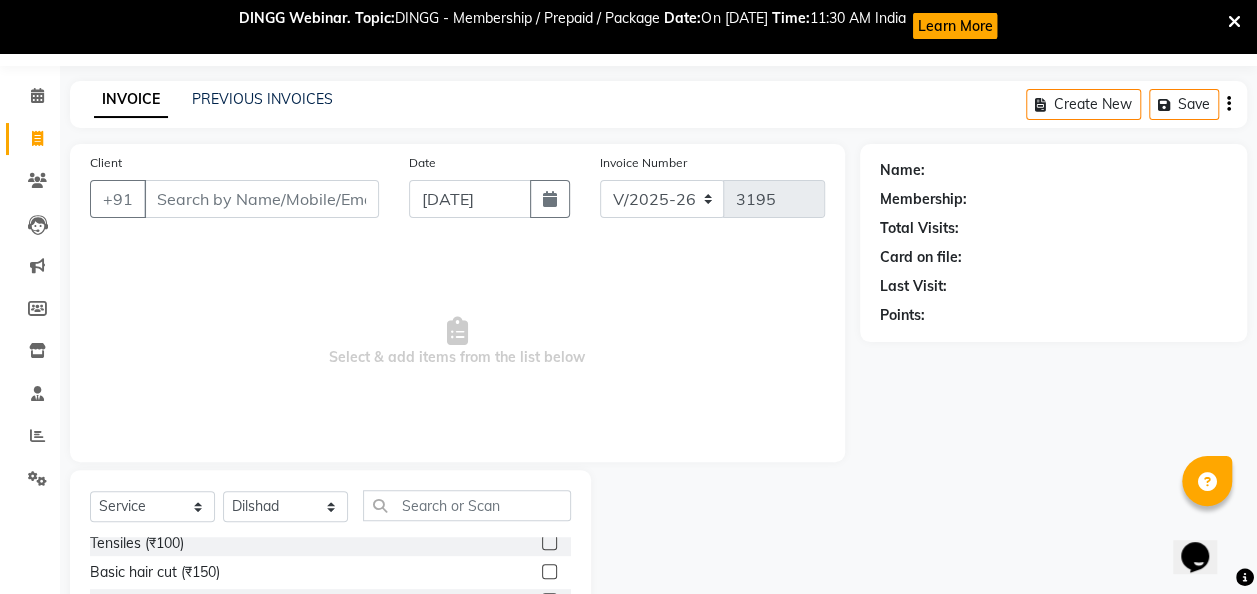 scroll, scrollTop: 6, scrollLeft: 0, axis: vertical 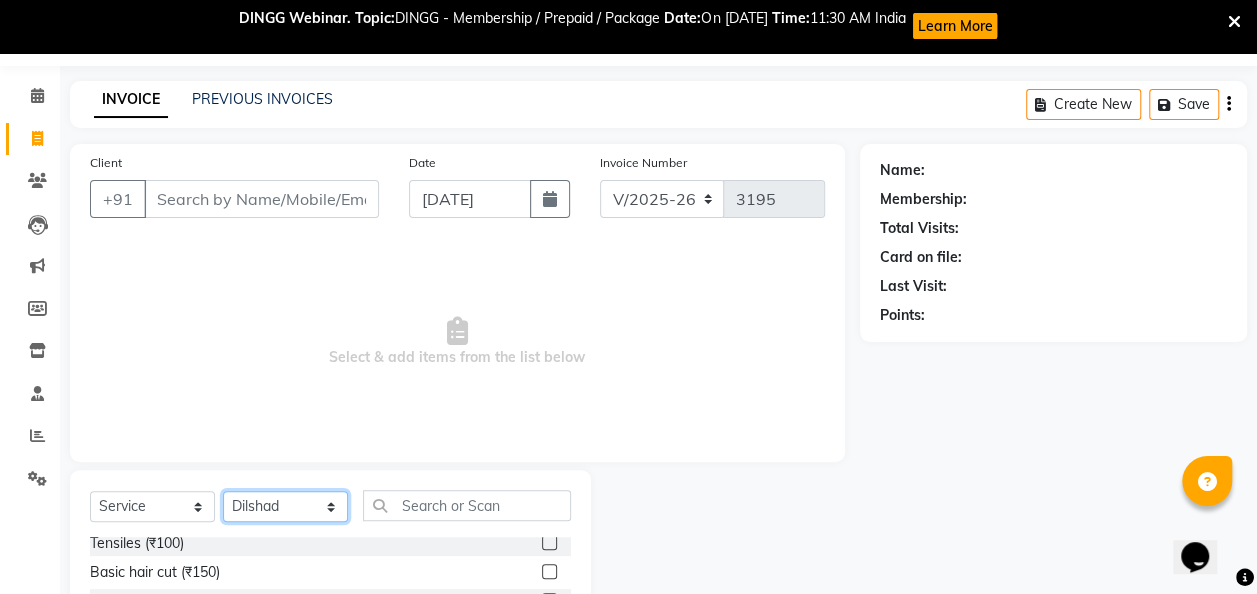 click on "Select Stylist [PERSON_NAME] [PERSON_NAME] mam  [PERSON_NAME] [PERSON_NAME] [PERSON_NAME] [PERSON_NAME] pooja  [PERSON_NAME] sir SACHIN [PERSON_NAME] [PERSON_NAME] [PERSON_NAME] [PERSON_NAME]" 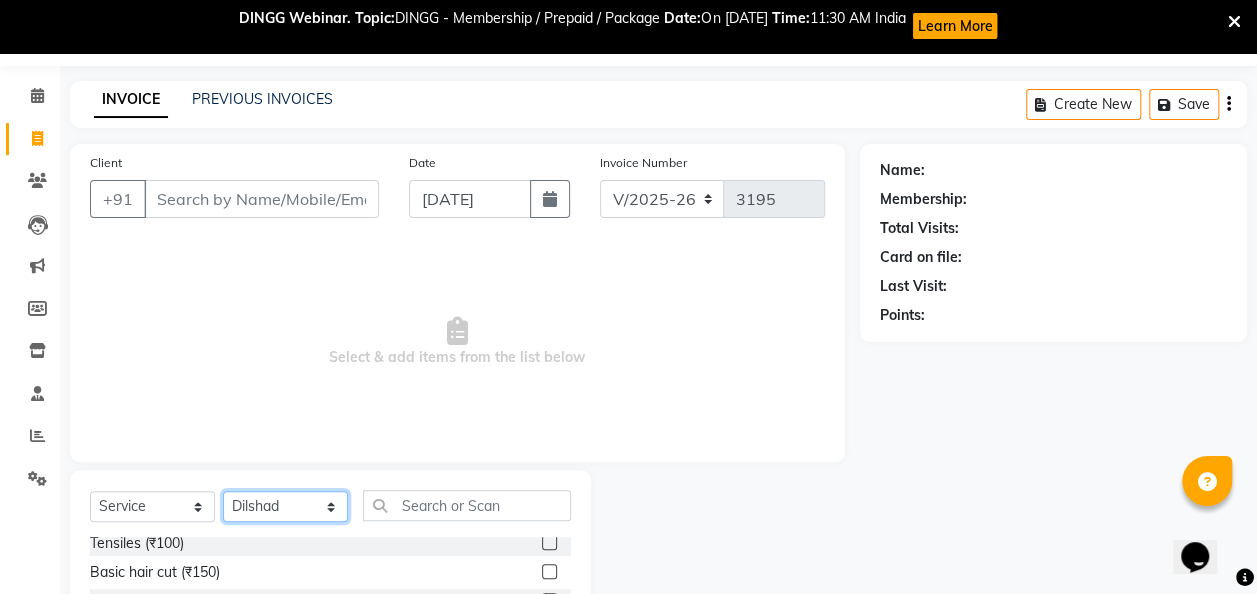 select on "81048" 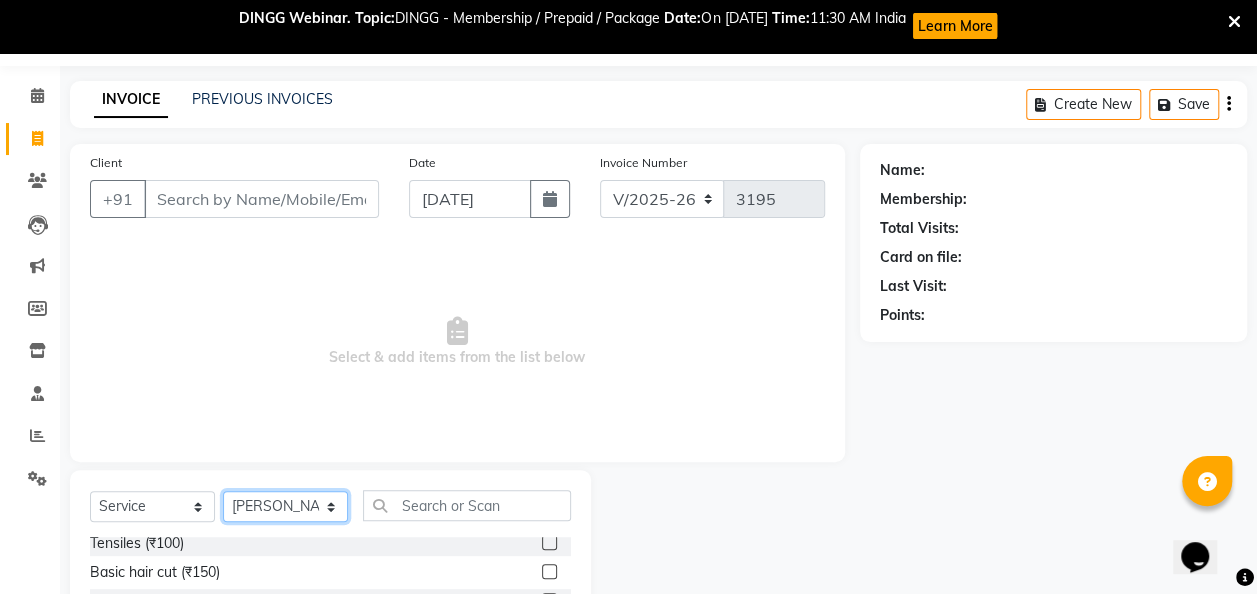 click on "Select Stylist [PERSON_NAME] [PERSON_NAME] mam  [PERSON_NAME] [PERSON_NAME] [PERSON_NAME] [PERSON_NAME] pooja  [PERSON_NAME] sir SACHIN [PERSON_NAME] [PERSON_NAME] [PERSON_NAME] [PERSON_NAME]" 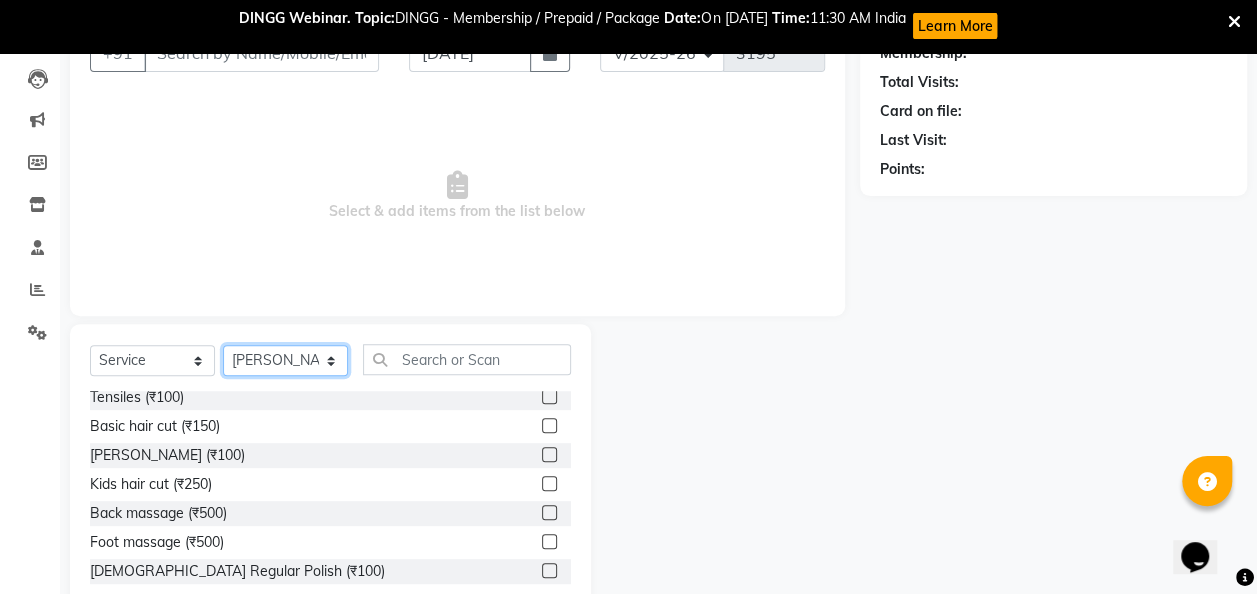 scroll, scrollTop: 210, scrollLeft: 0, axis: vertical 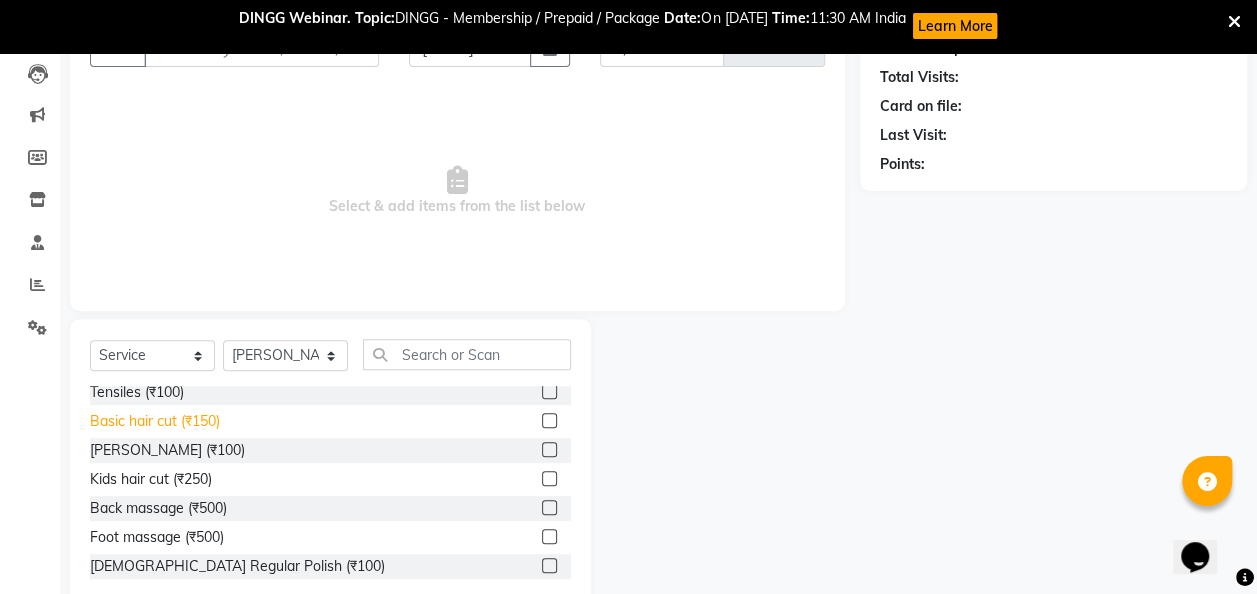 click on "Basic hair cut (₹150)" 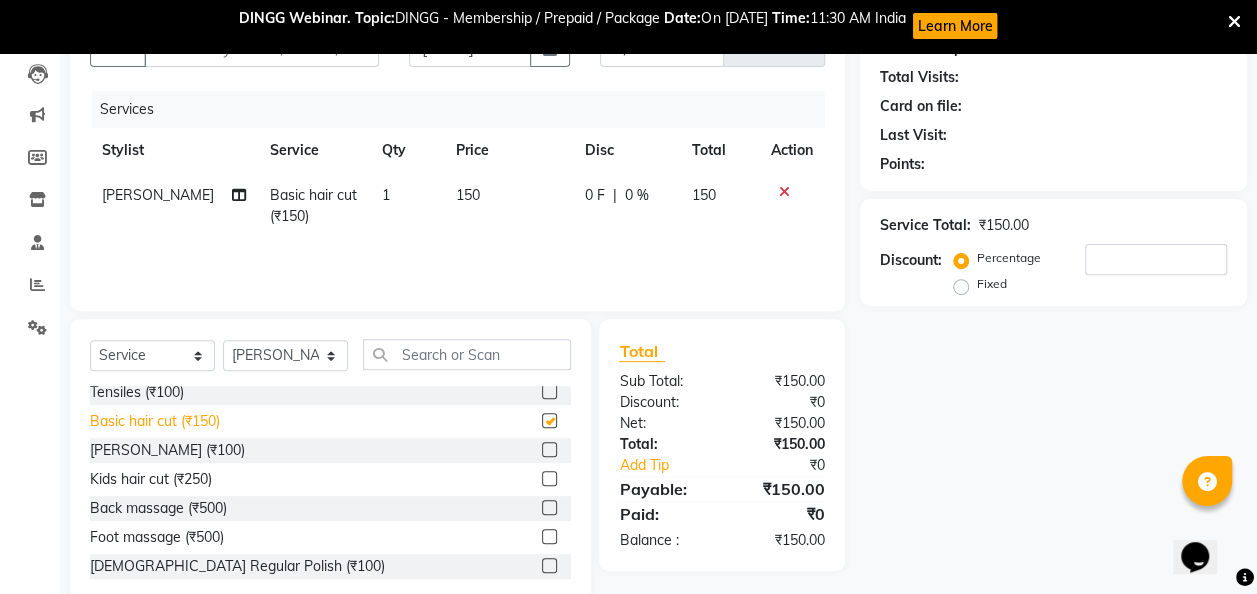 checkbox on "false" 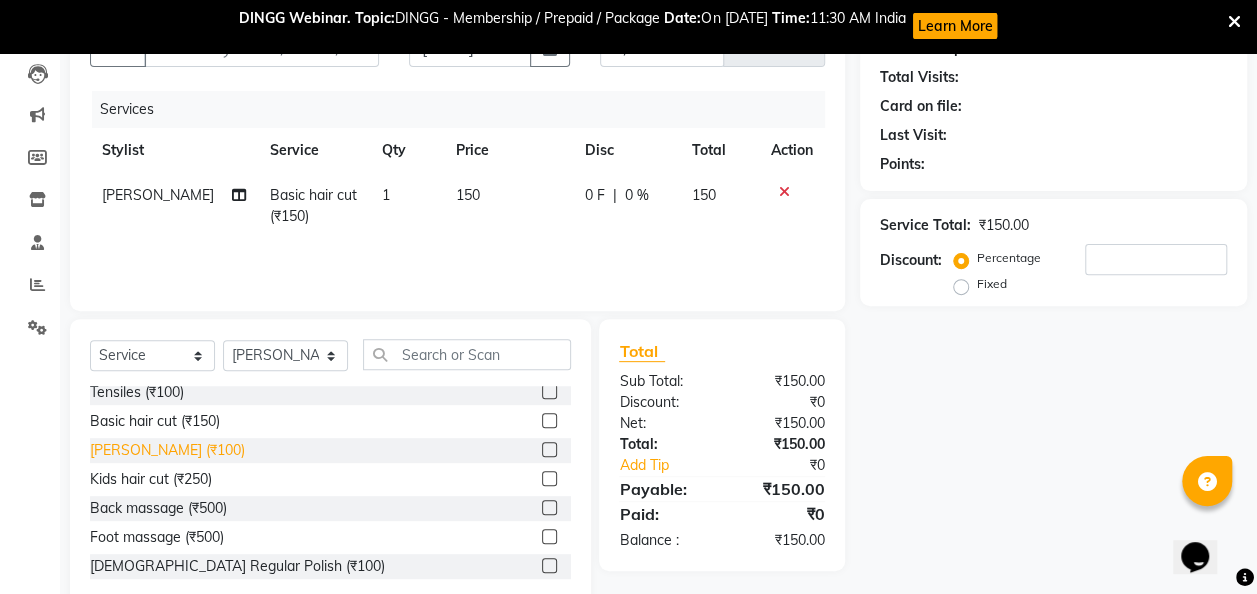 click on "[PERSON_NAME] (₹100)" 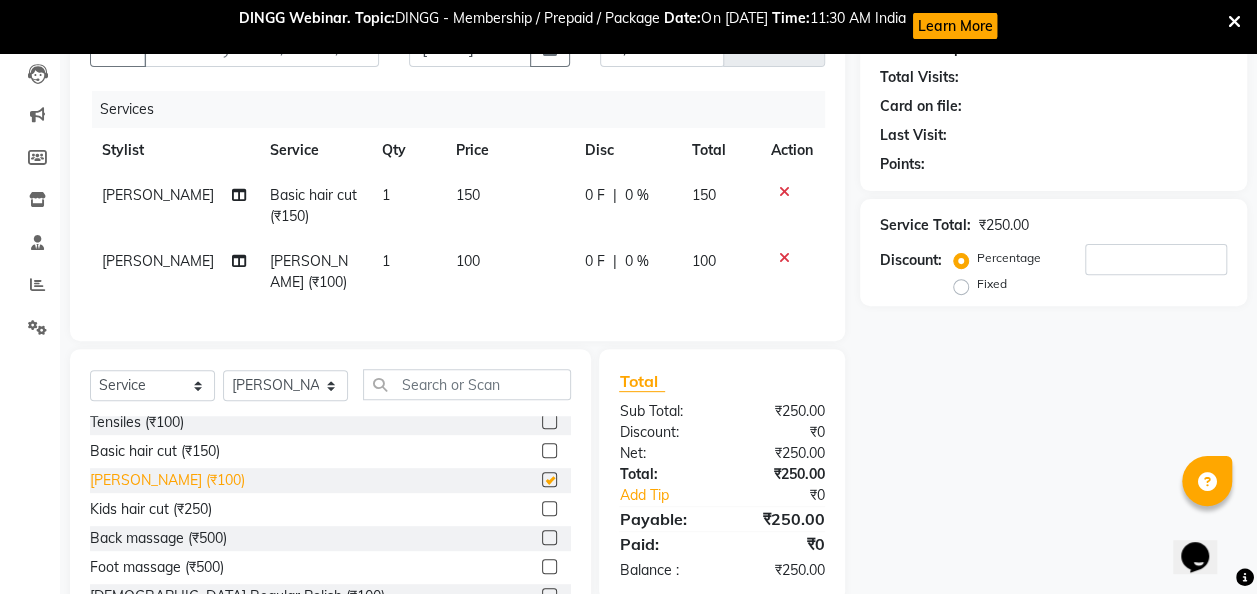 checkbox on "false" 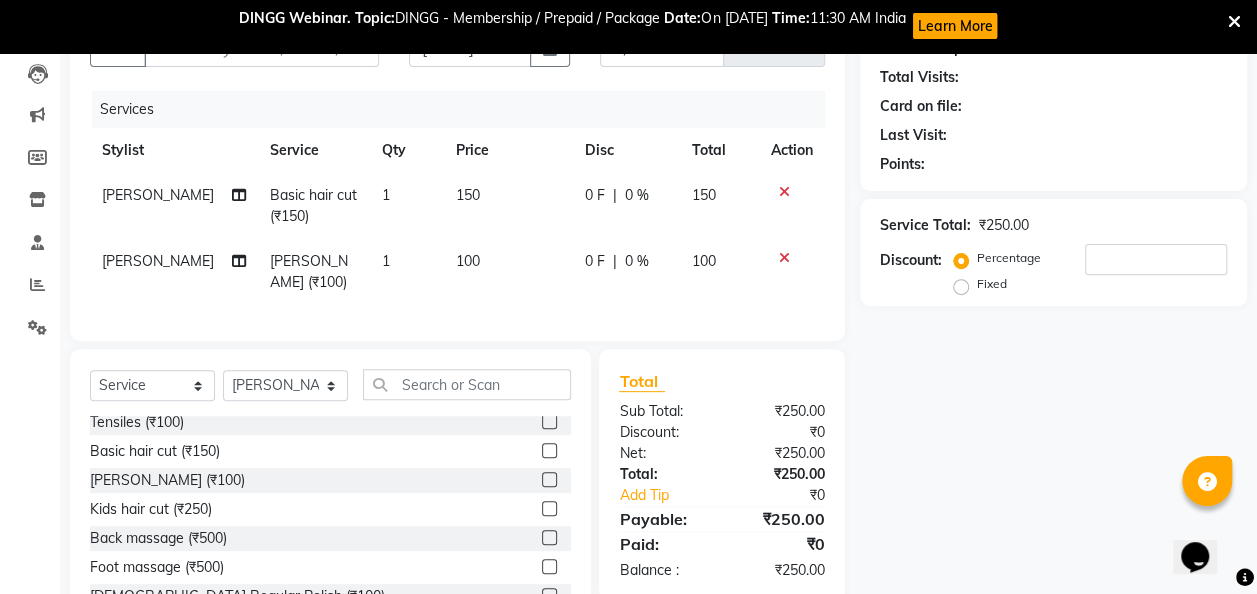 click 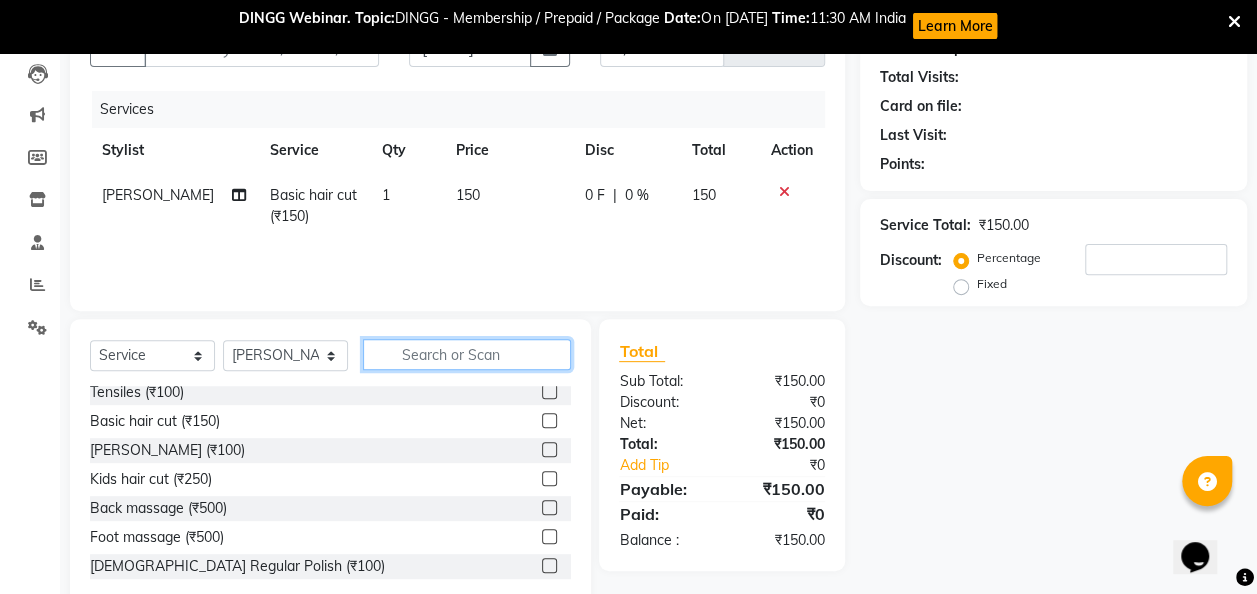 click 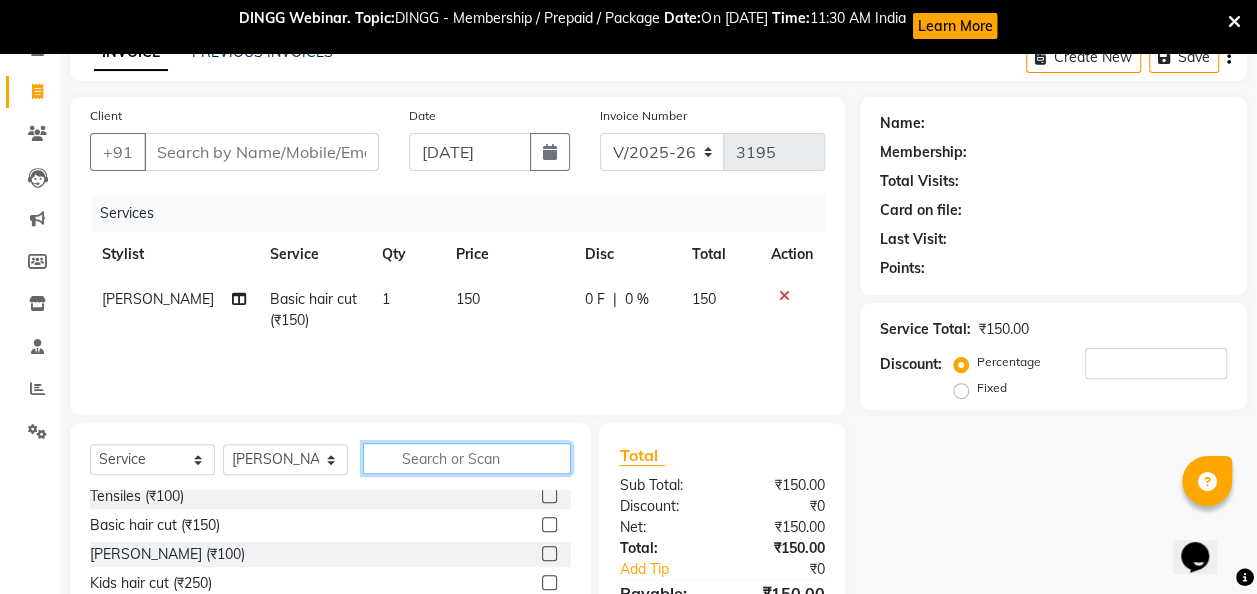 scroll, scrollTop: 102, scrollLeft: 0, axis: vertical 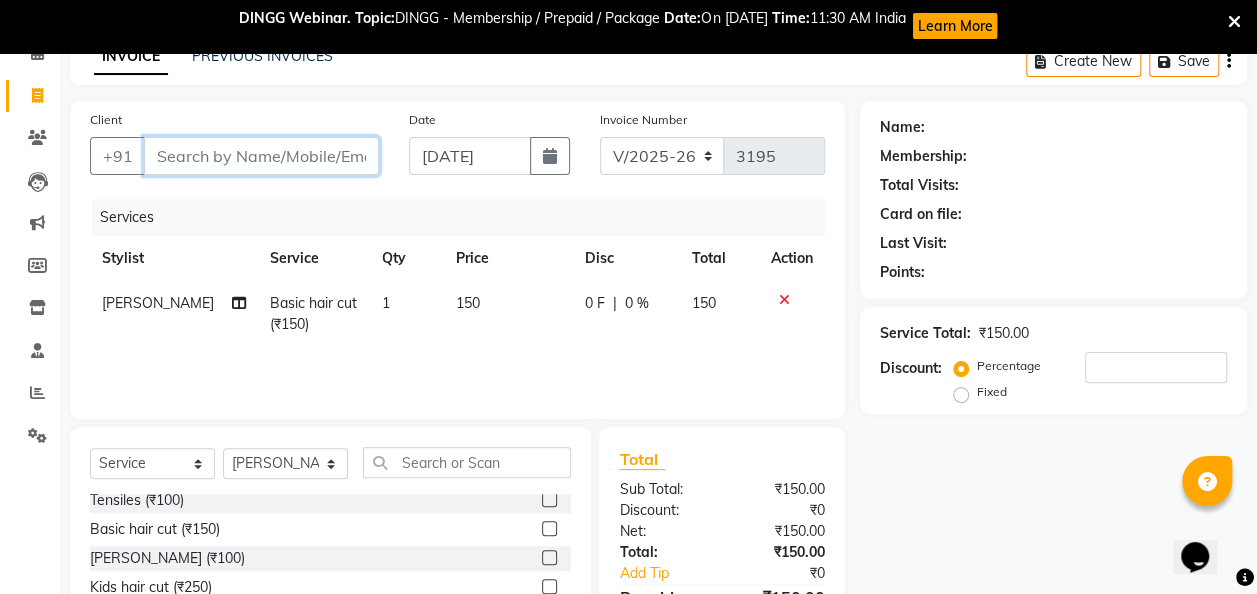 click on "Client" at bounding box center [261, 156] 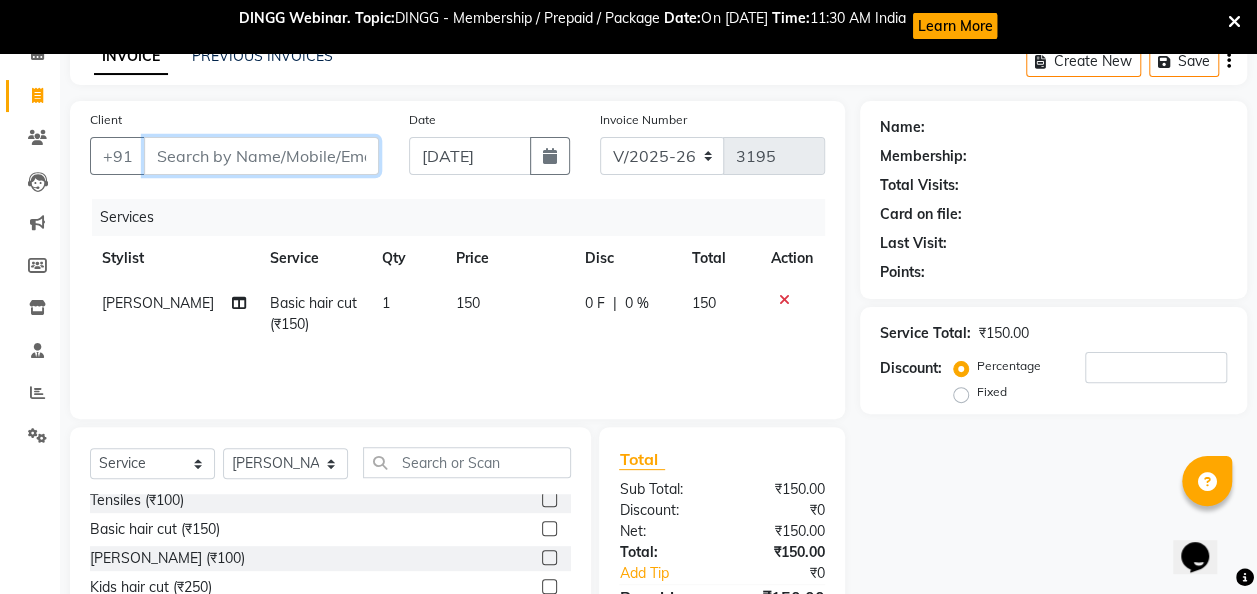 type 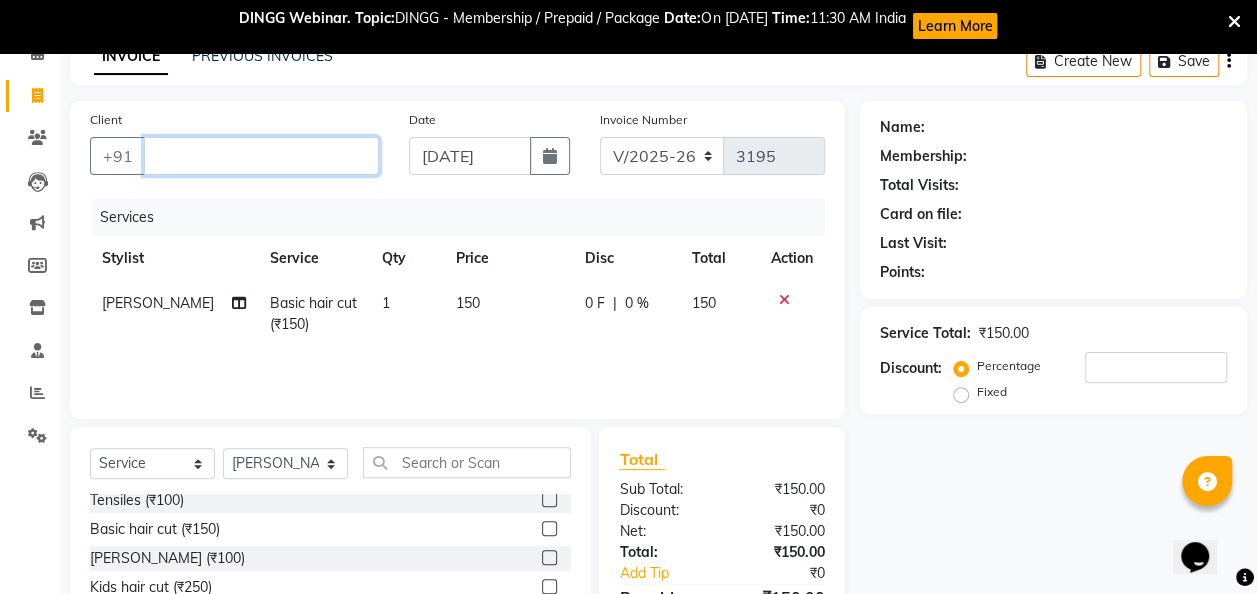 type on "0" 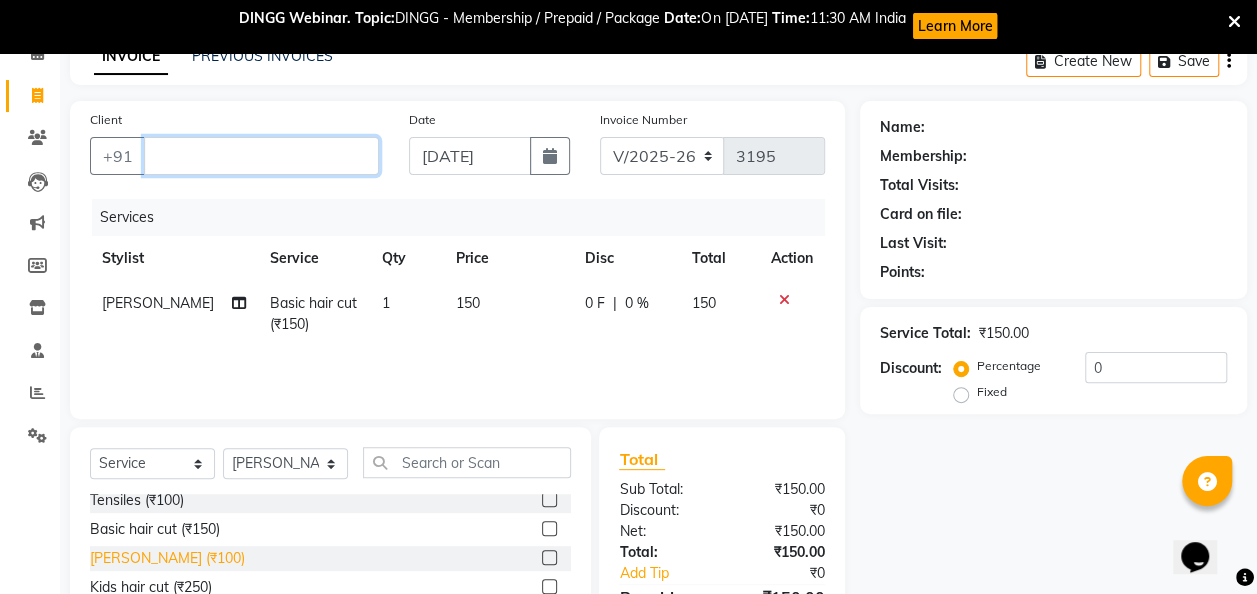 type 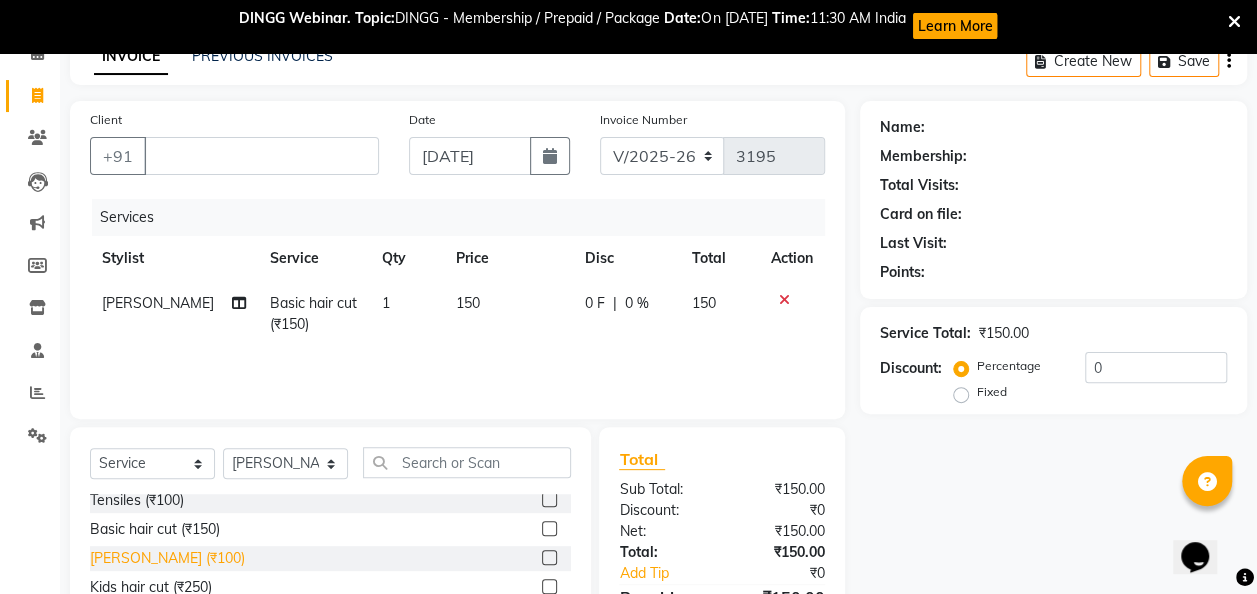 click on "[PERSON_NAME] (₹100)" 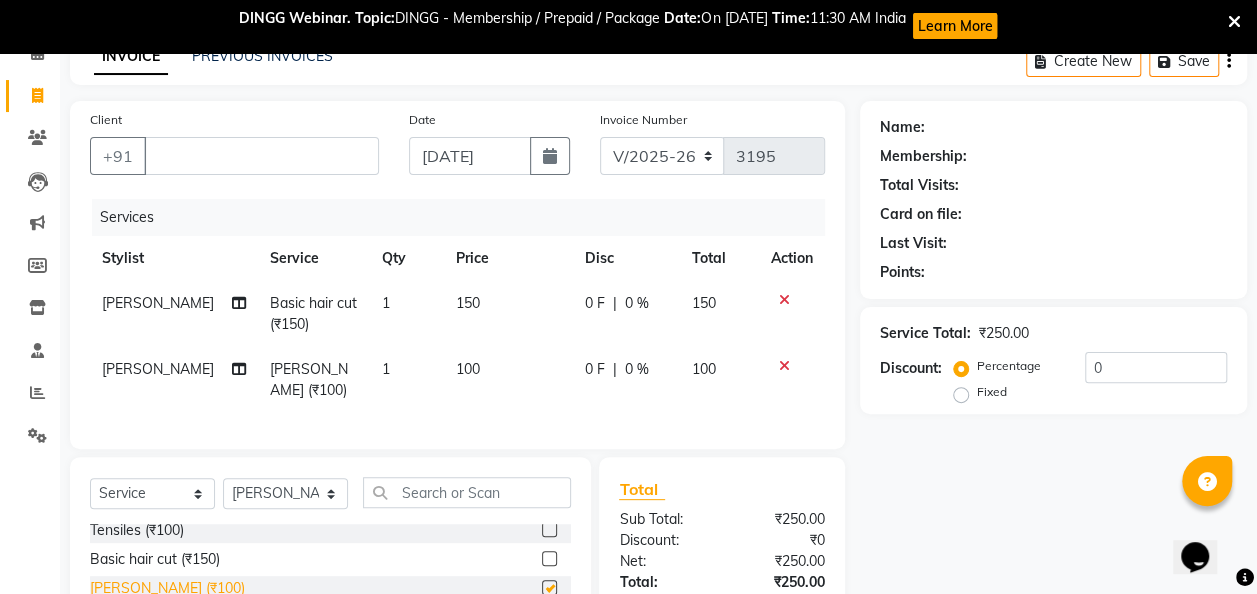 checkbox on "false" 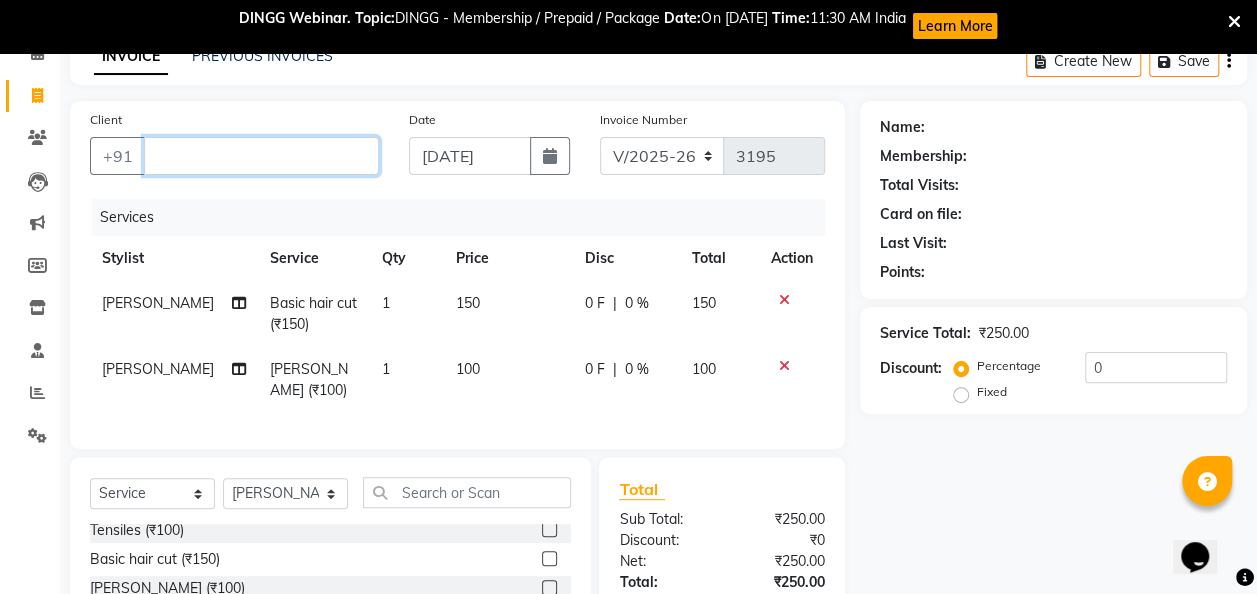 click on "Client" at bounding box center [261, 156] 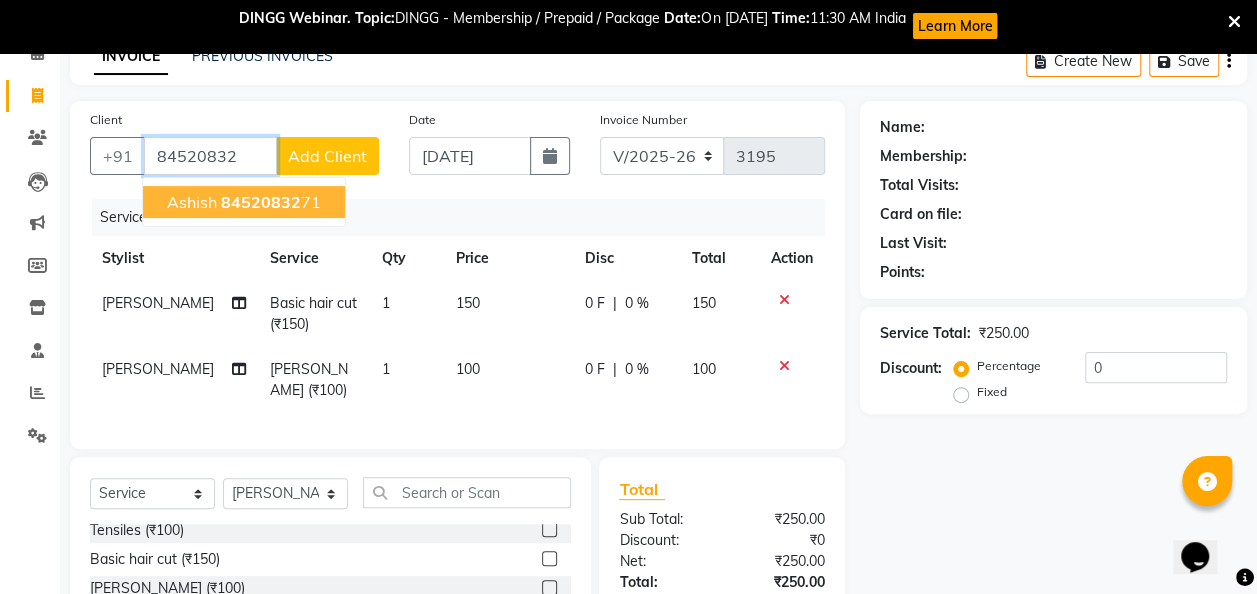 click on "84520832" 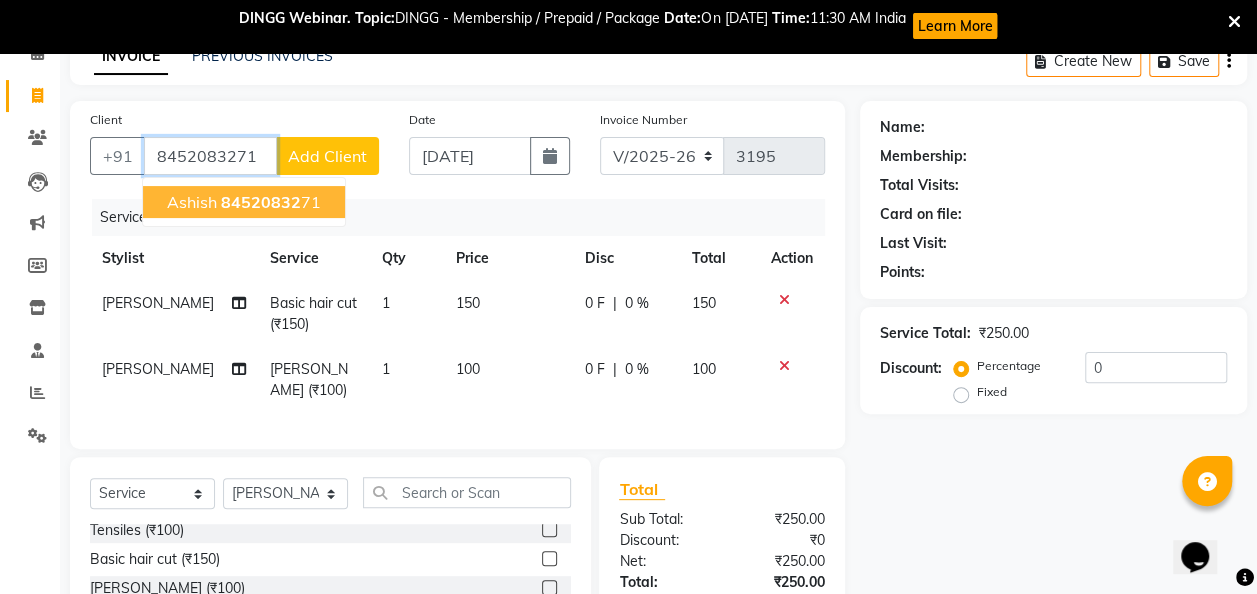 type on "8452083271" 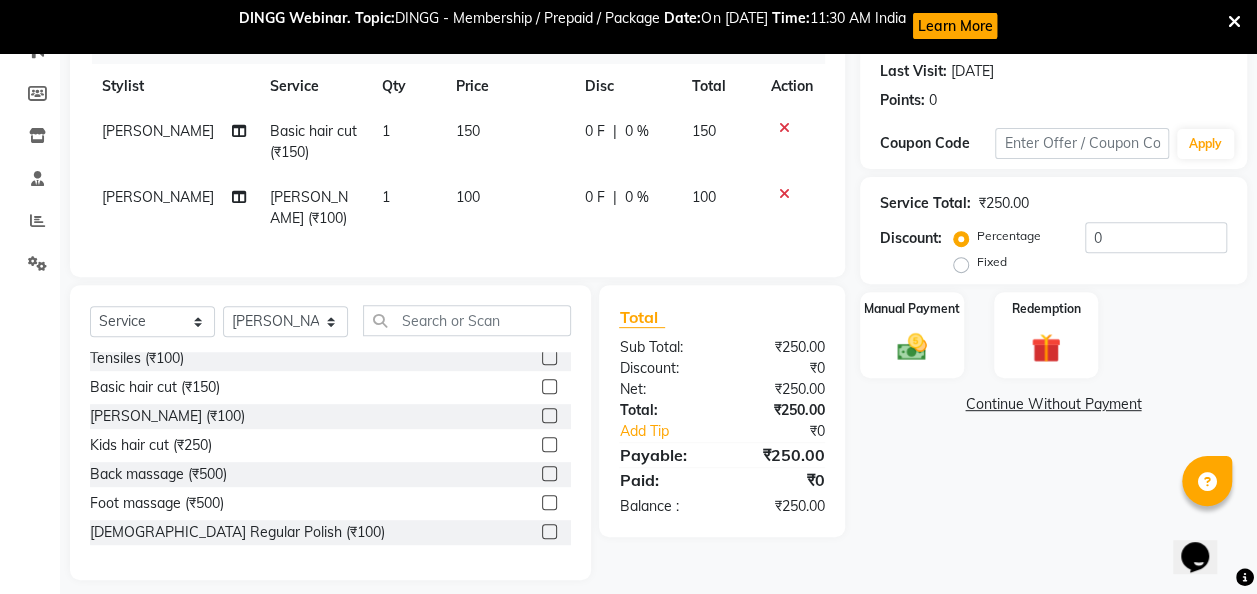 scroll, scrollTop: 284, scrollLeft: 0, axis: vertical 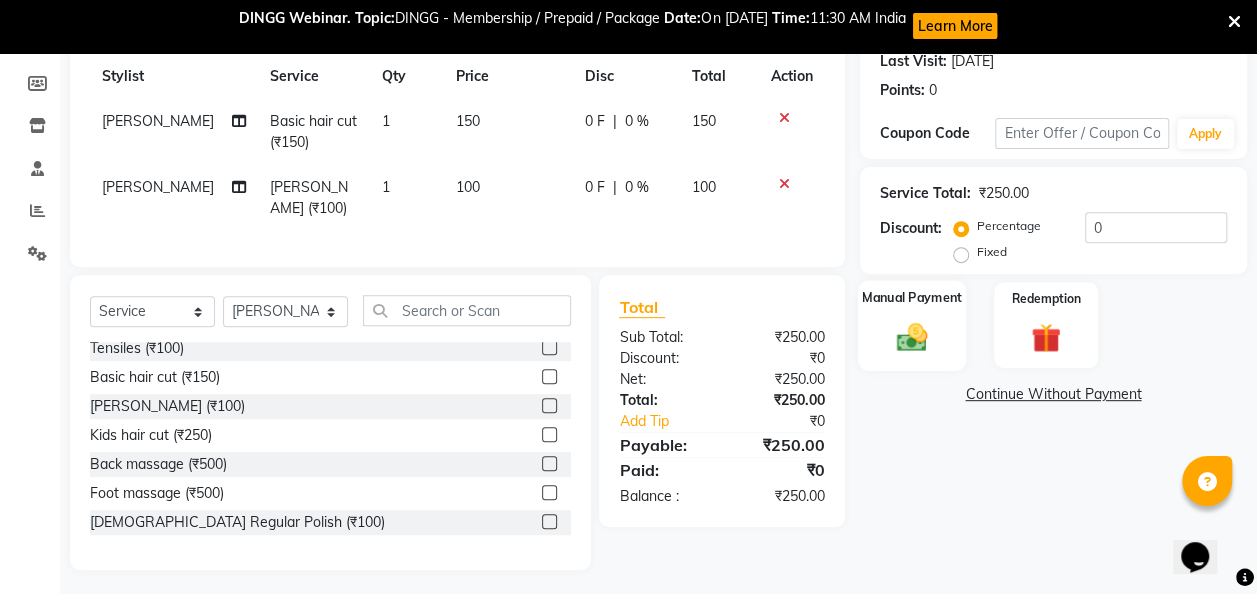 click 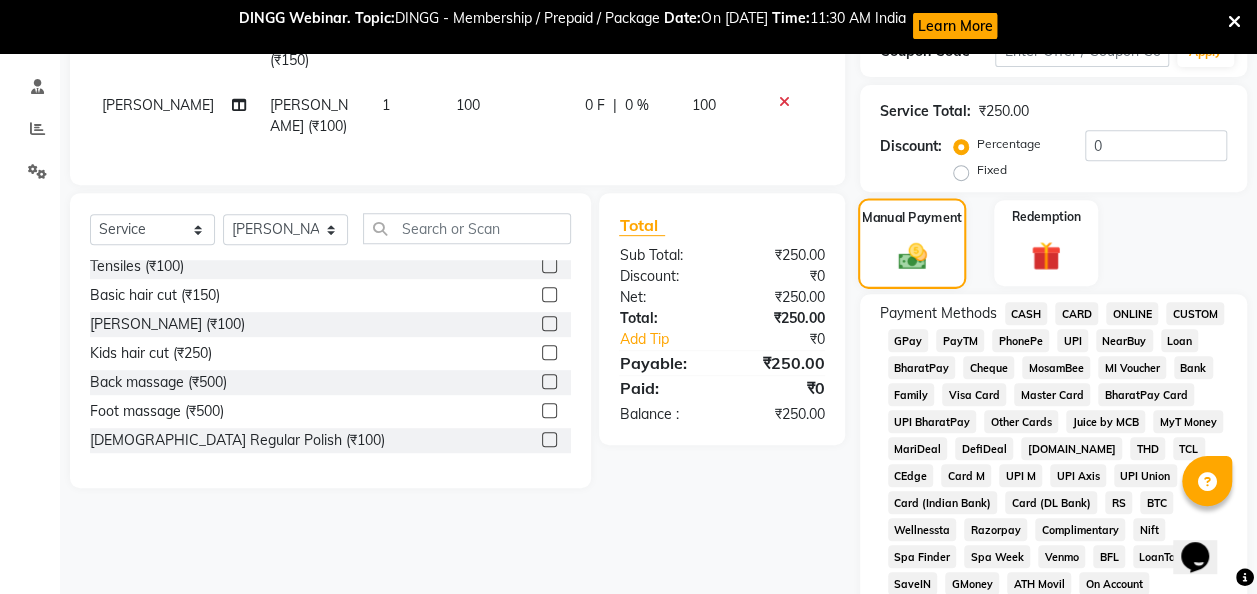 scroll, scrollTop: 368, scrollLeft: 0, axis: vertical 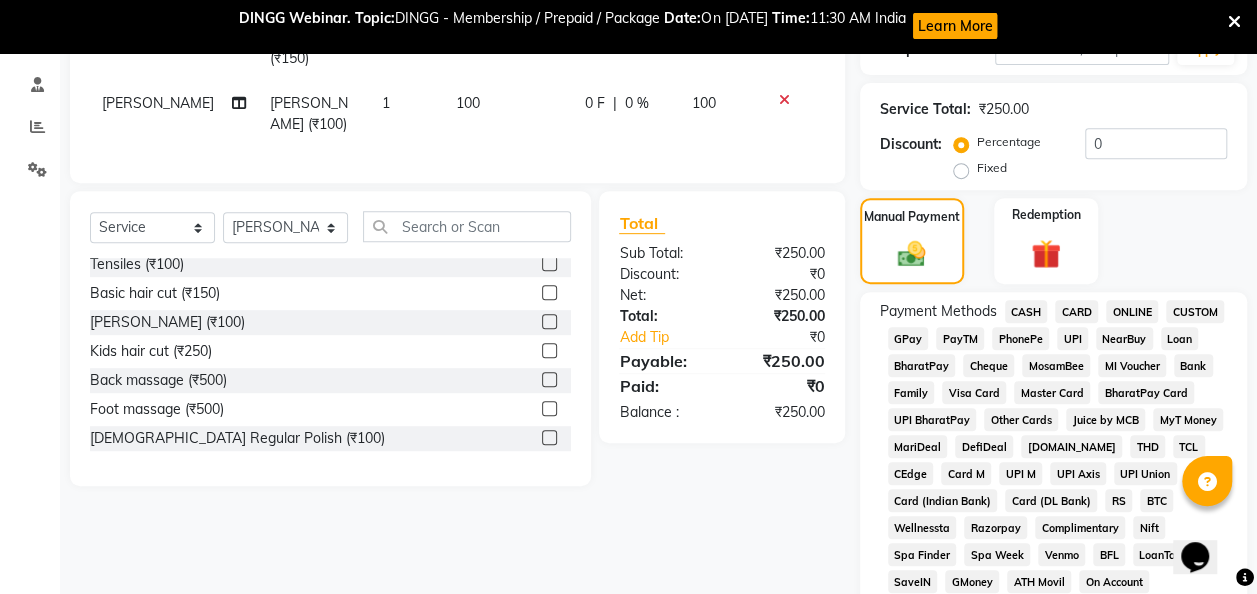 click on "GPay" 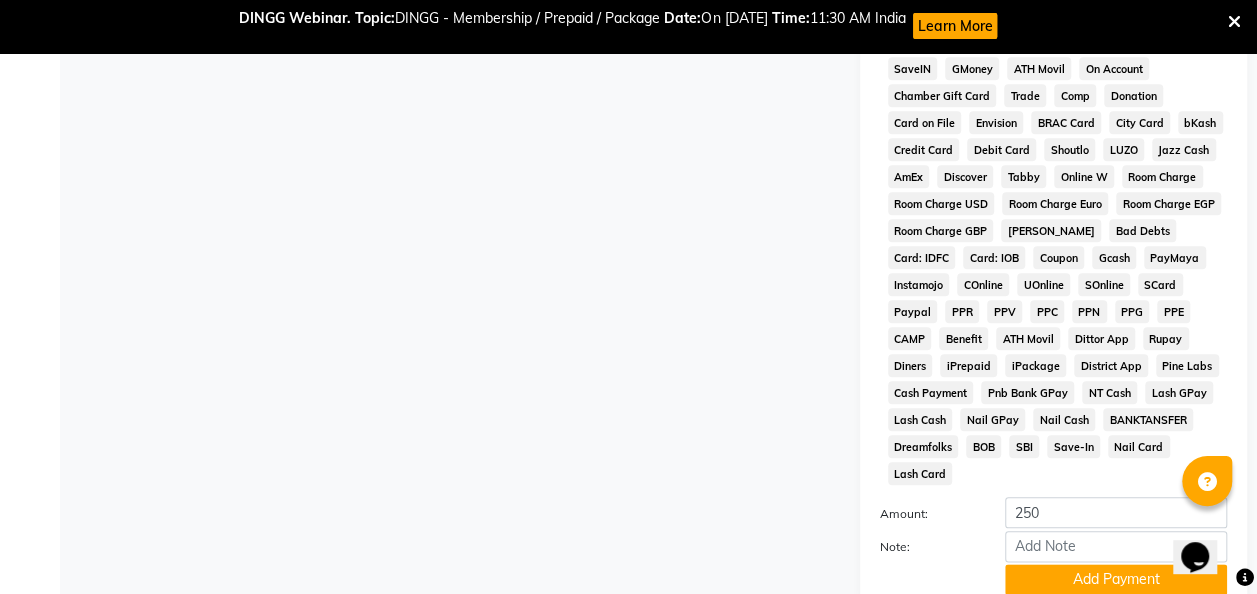 scroll, scrollTop: 1043, scrollLeft: 0, axis: vertical 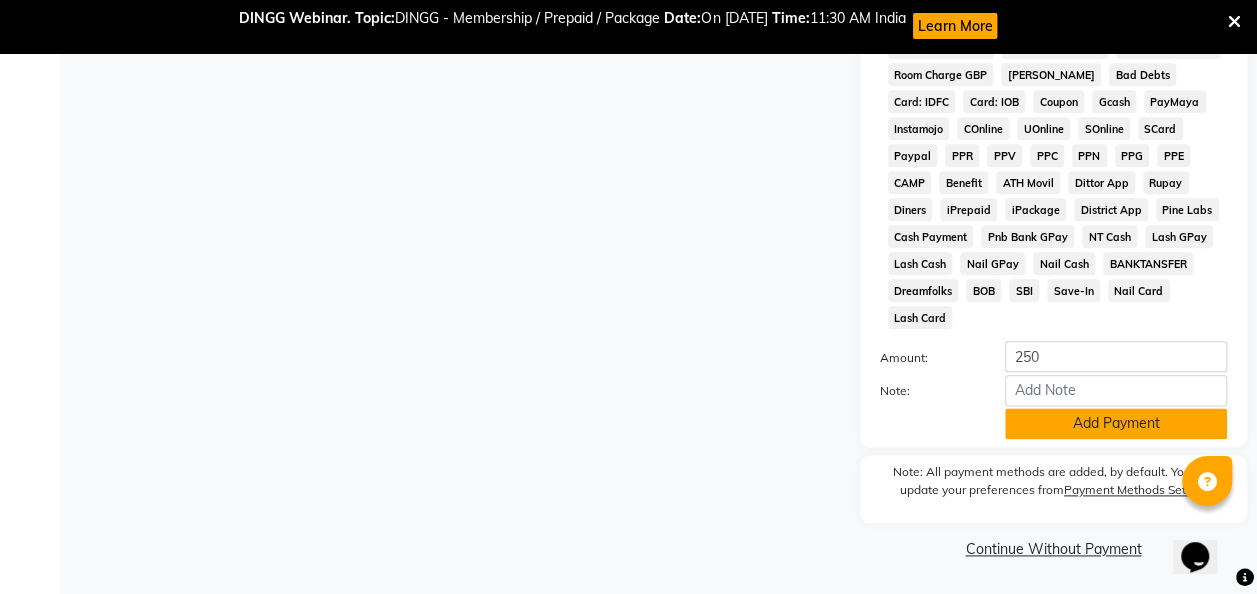click on "Add Payment" 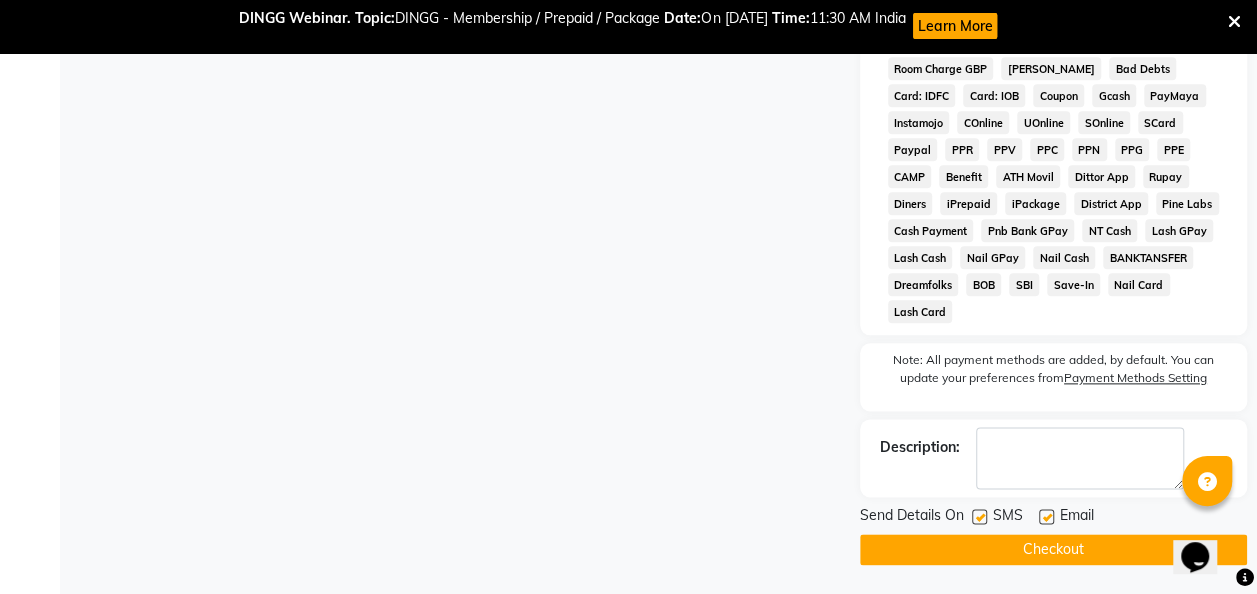 scroll, scrollTop: 1050, scrollLeft: 0, axis: vertical 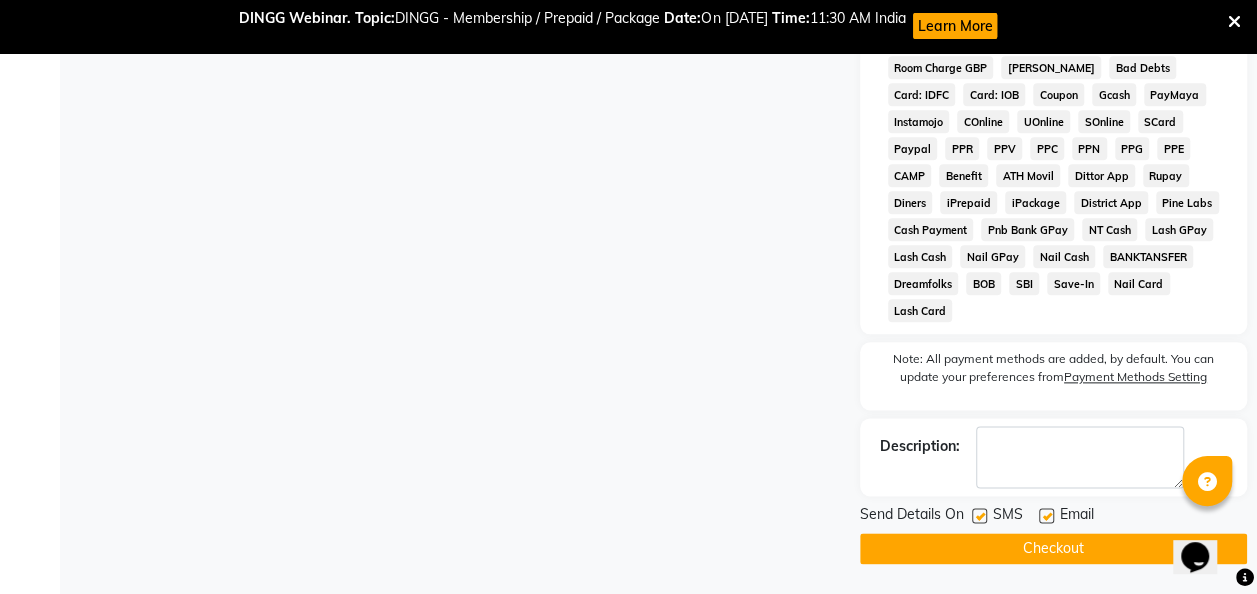 click 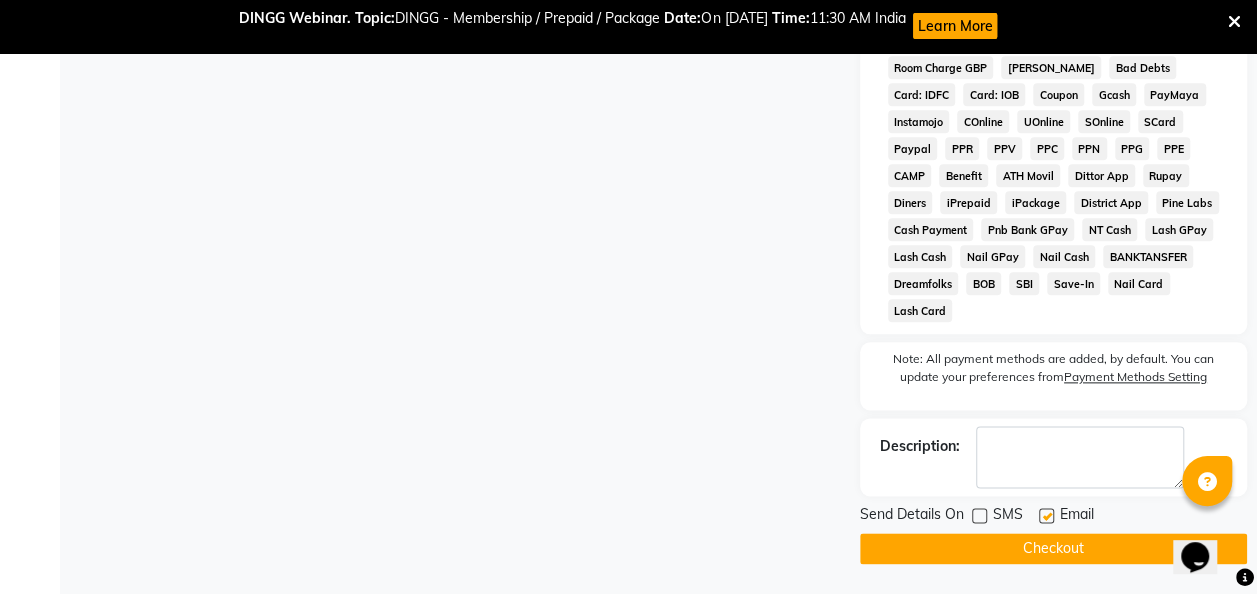 click on "Checkout" 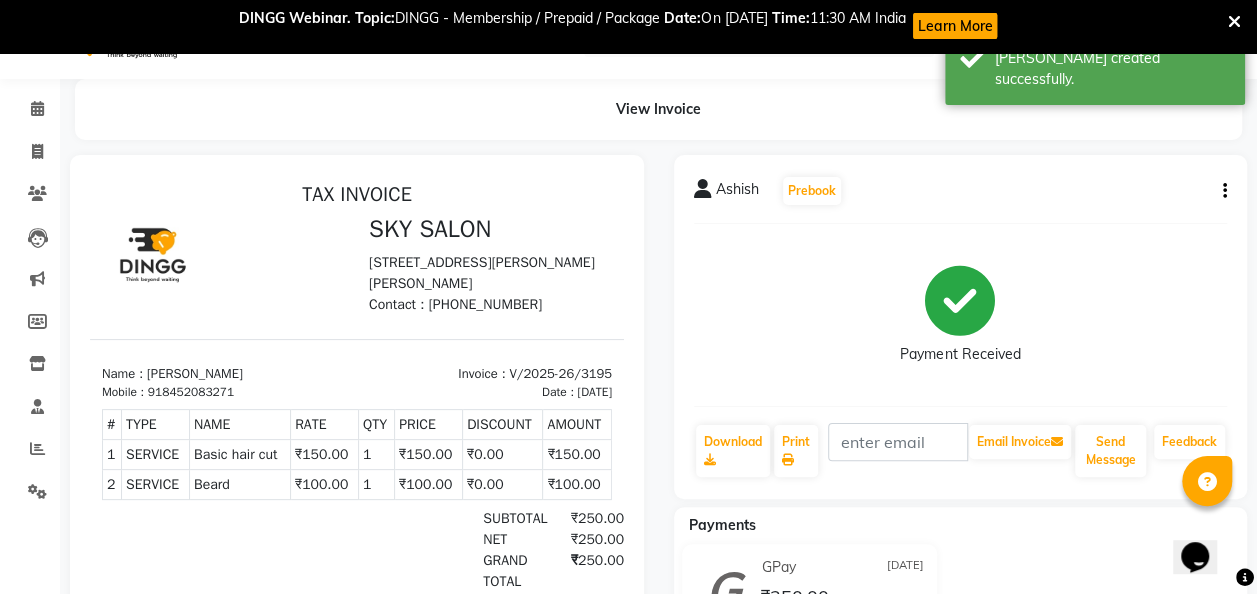 scroll, scrollTop: 0, scrollLeft: 0, axis: both 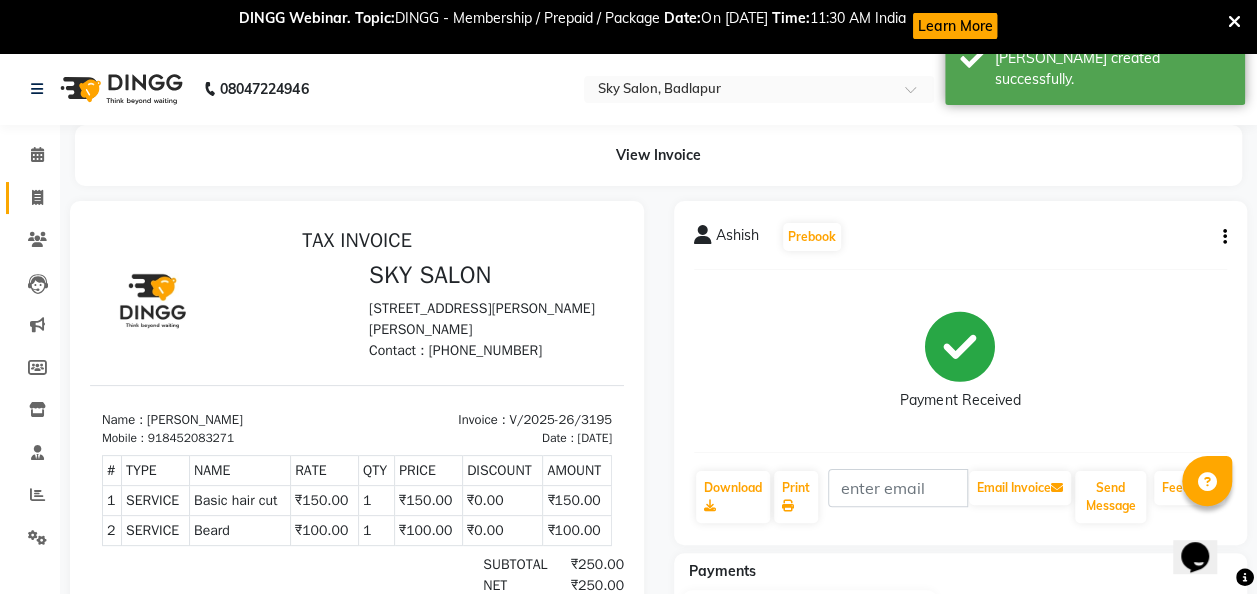 click 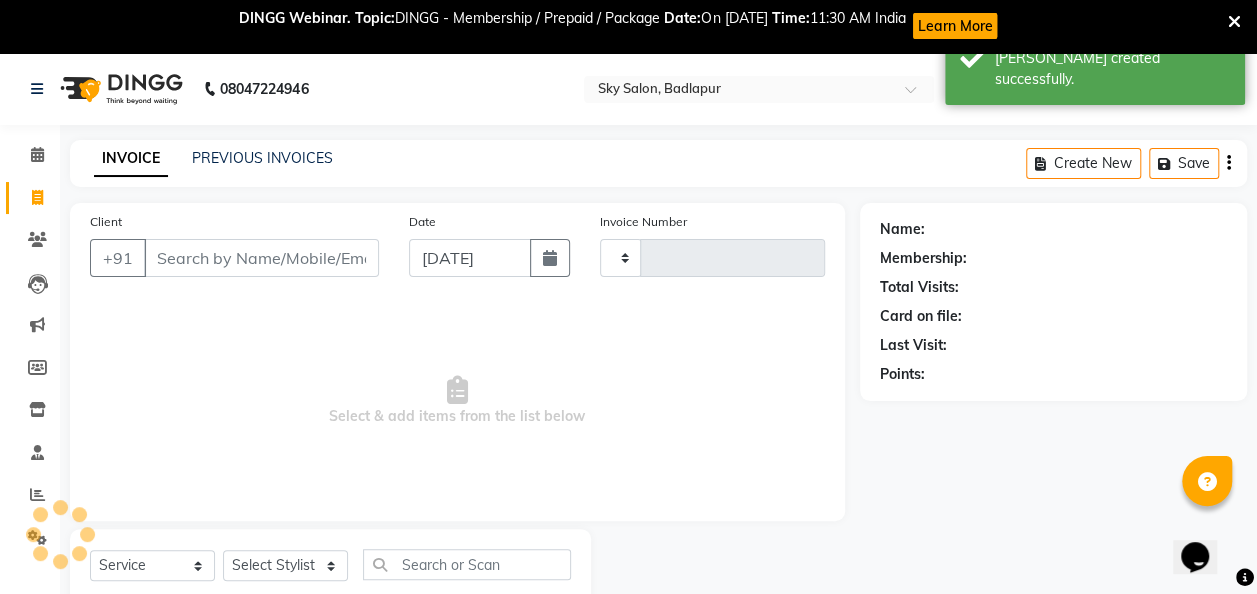 type on "3196" 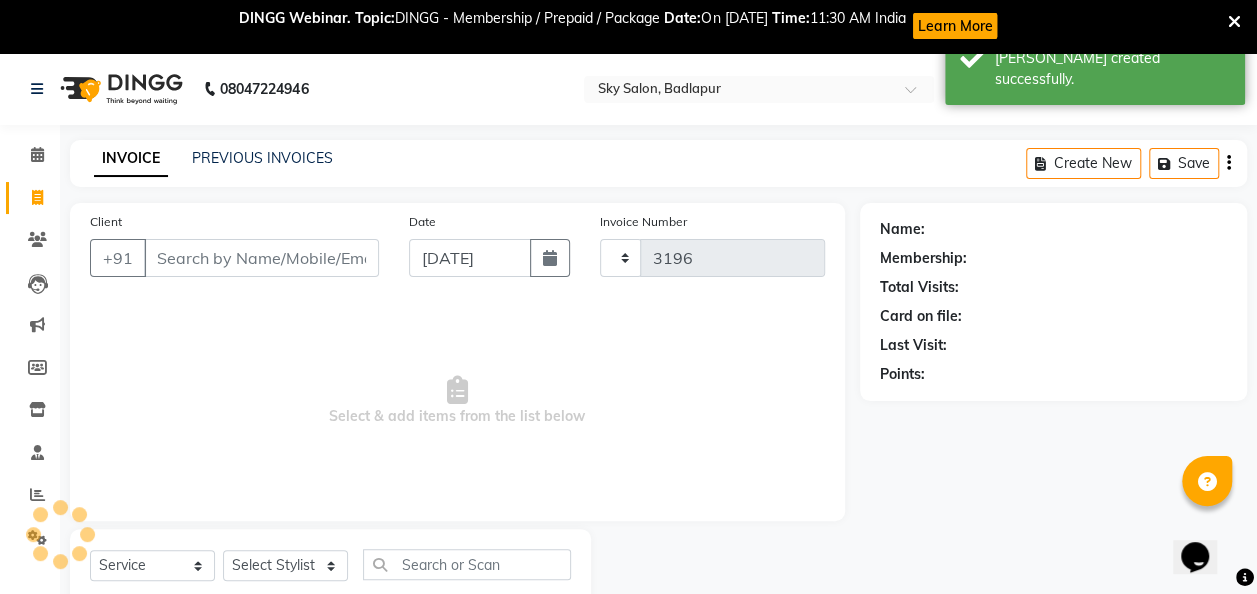 select on "6927" 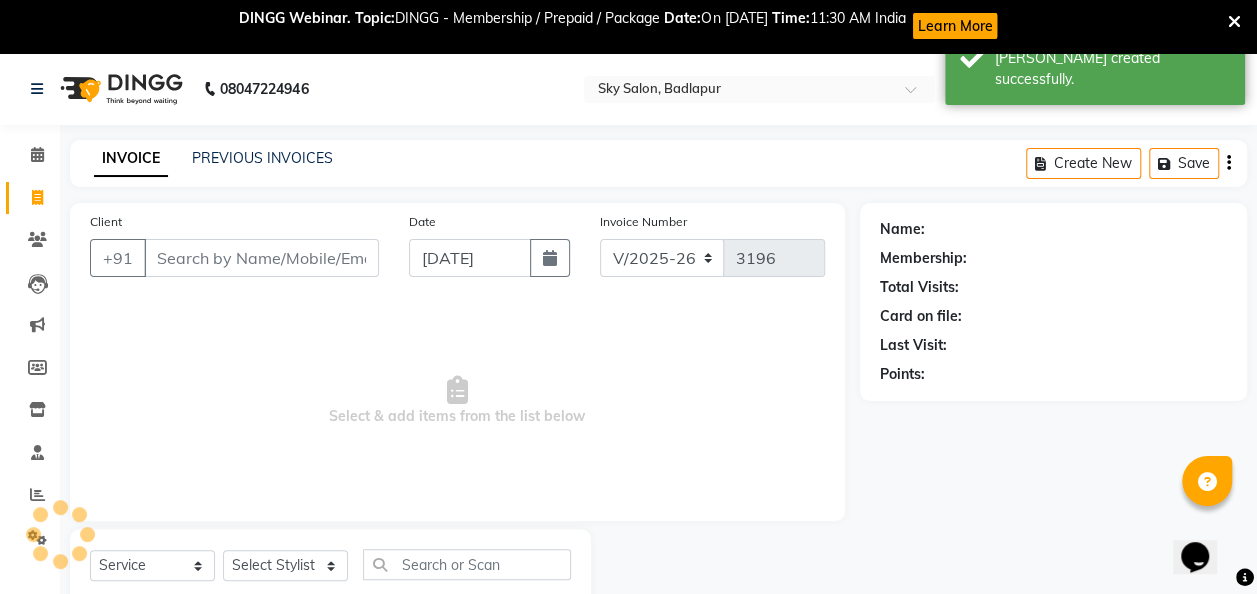 scroll, scrollTop: 59, scrollLeft: 0, axis: vertical 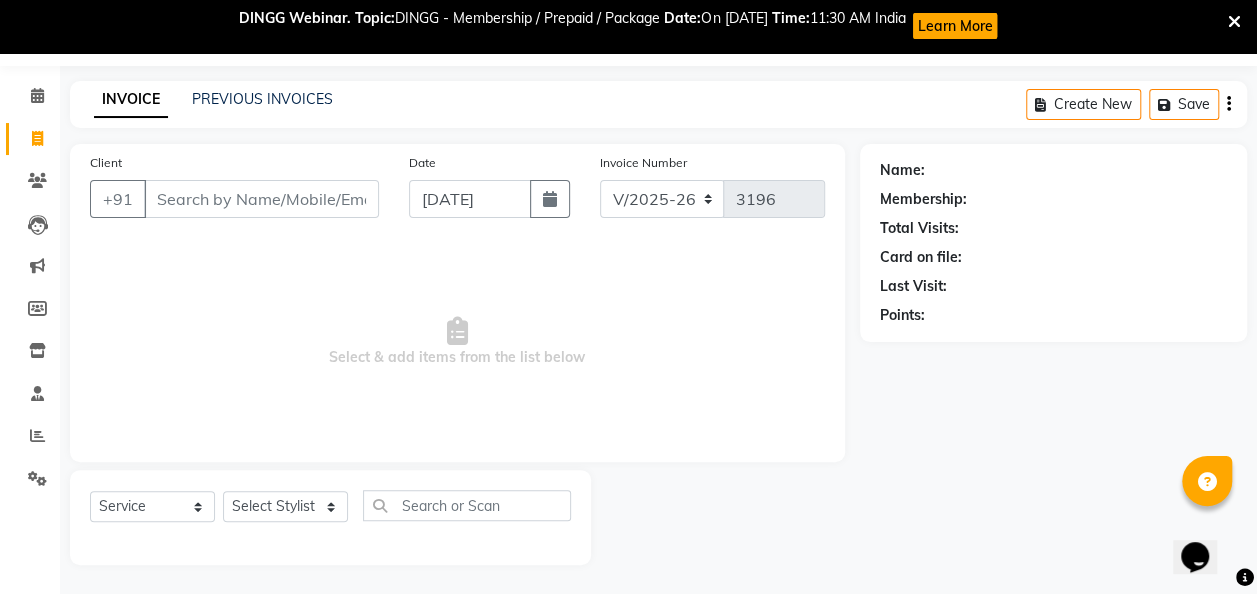 click on "INVOICE PREVIOUS INVOICES Create New   Save  Client +91 Date [DATE] Invoice Number V/2025 V/[PHONE_NUMBER]  Select & add items from the list below  Select  Service  Product  Membership  Package Voucher Prepaid Gift Card  Select Stylist [PERSON_NAME] [PERSON_NAME] mam  [PERSON_NAME] [PERSON_NAME] [PERSON_NAME] [PERSON_NAME] pooja  [PERSON_NAME] sir SACHIN [PERSON_NAME] [PERSON_NAME] [PERSON_NAME] [PERSON_NAME] Name: Membership: Total Visits: Card on file: Last Visit:  Points:" 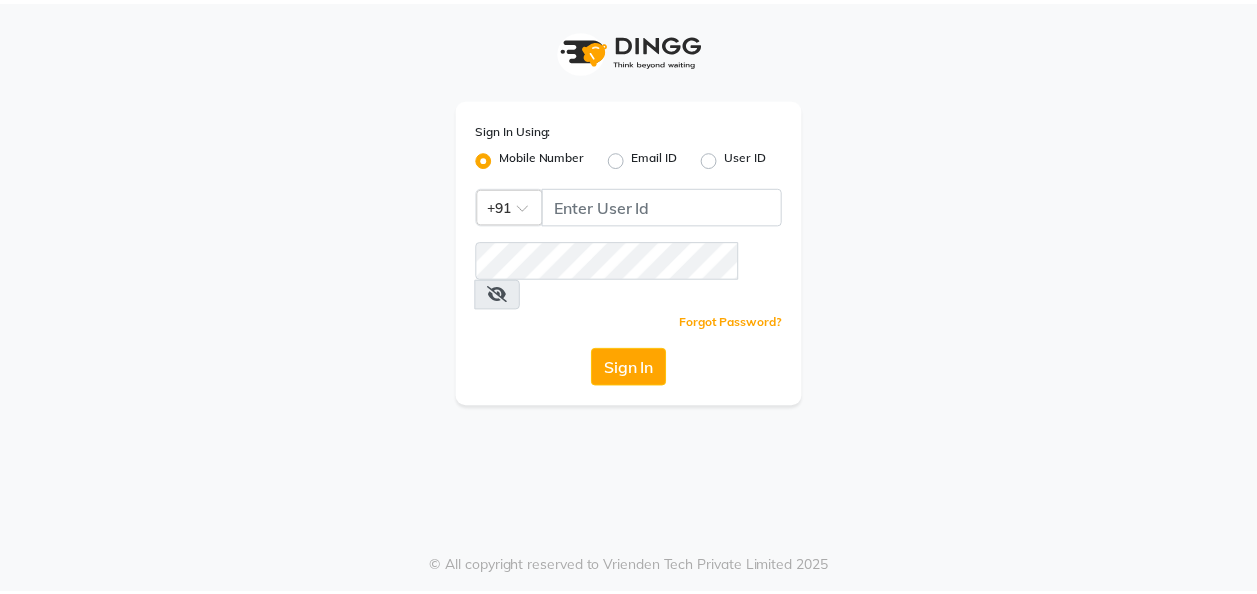 scroll, scrollTop: 0, scrollLeft: 0, axis: both 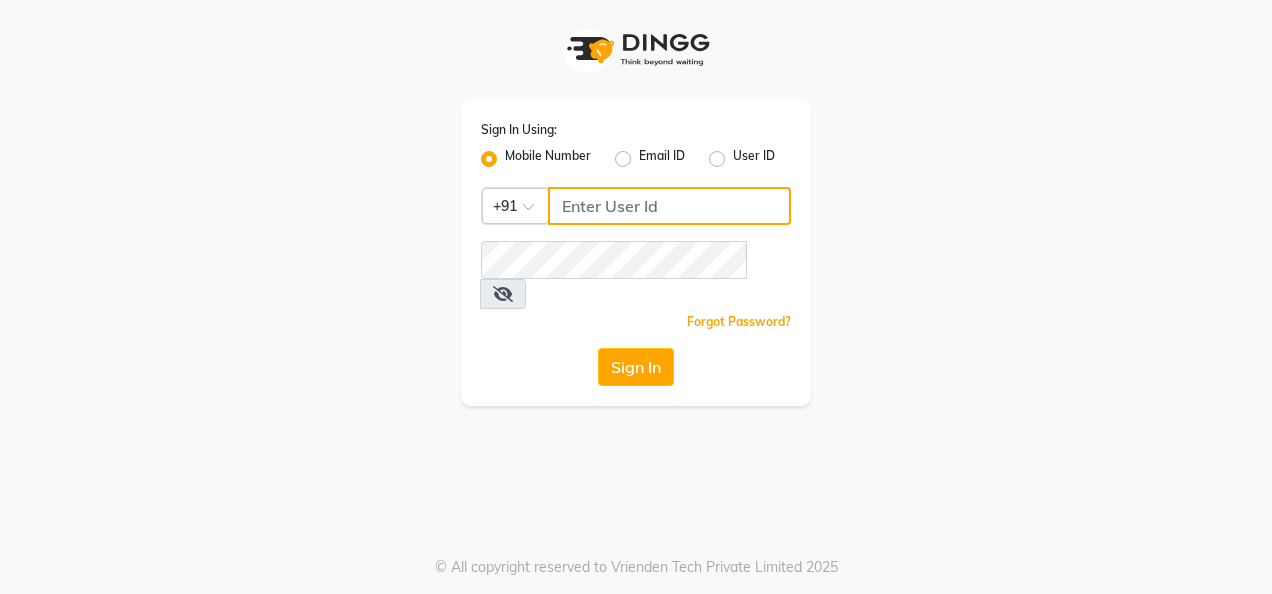type on "9511763398" 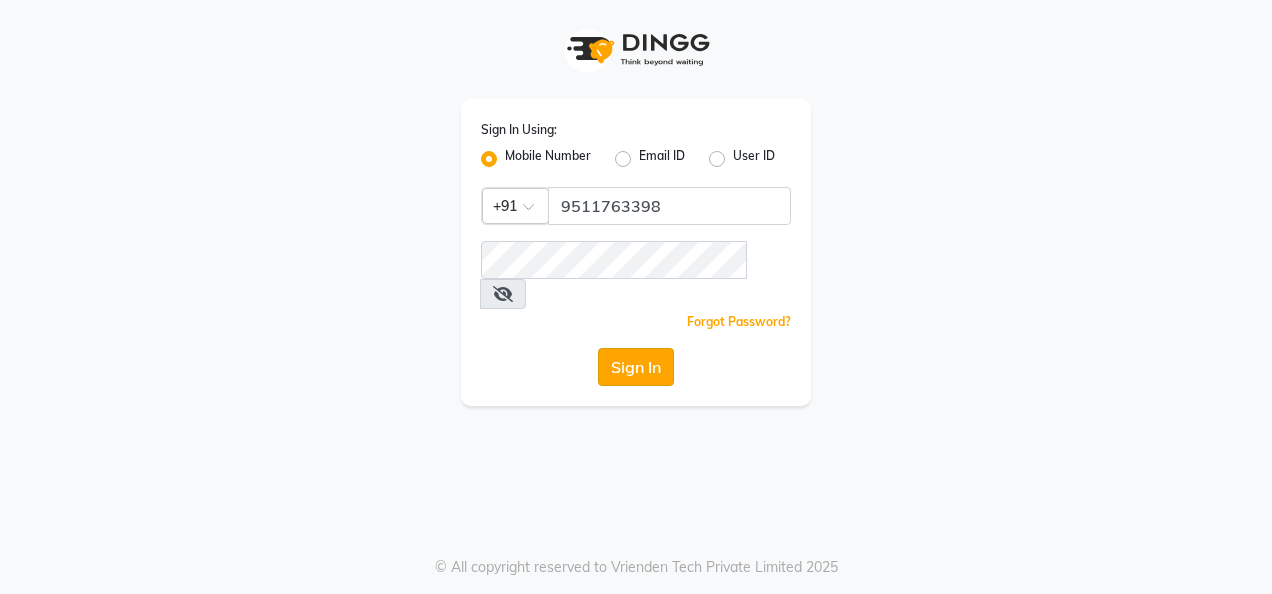 click on "Sign In" 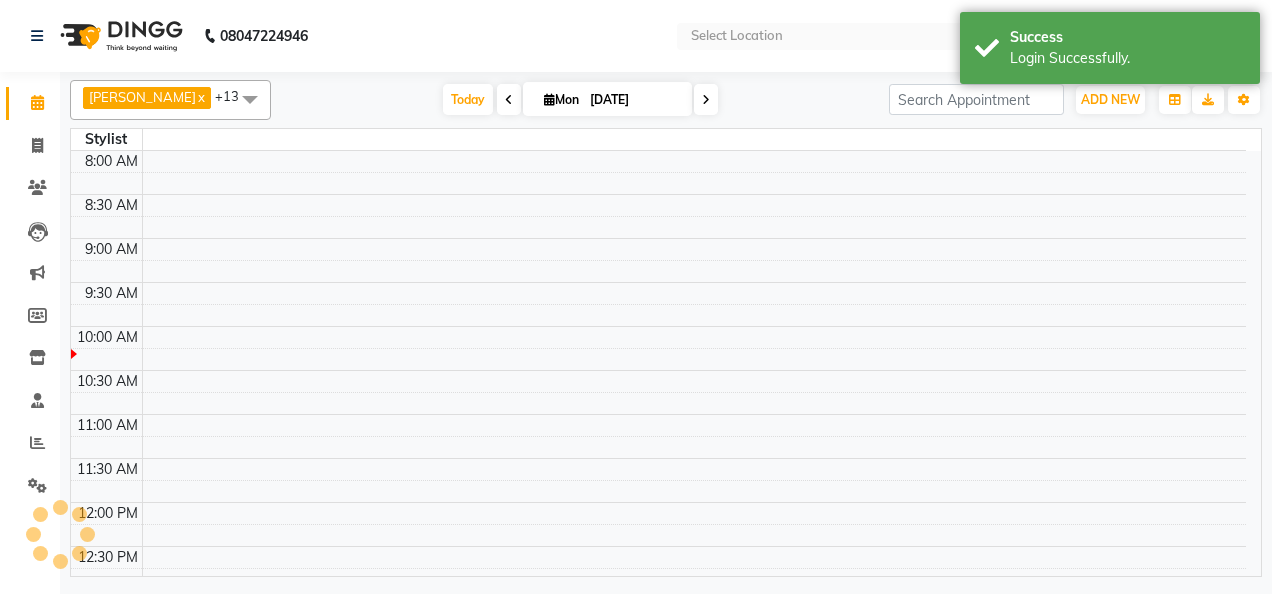 select on "en" 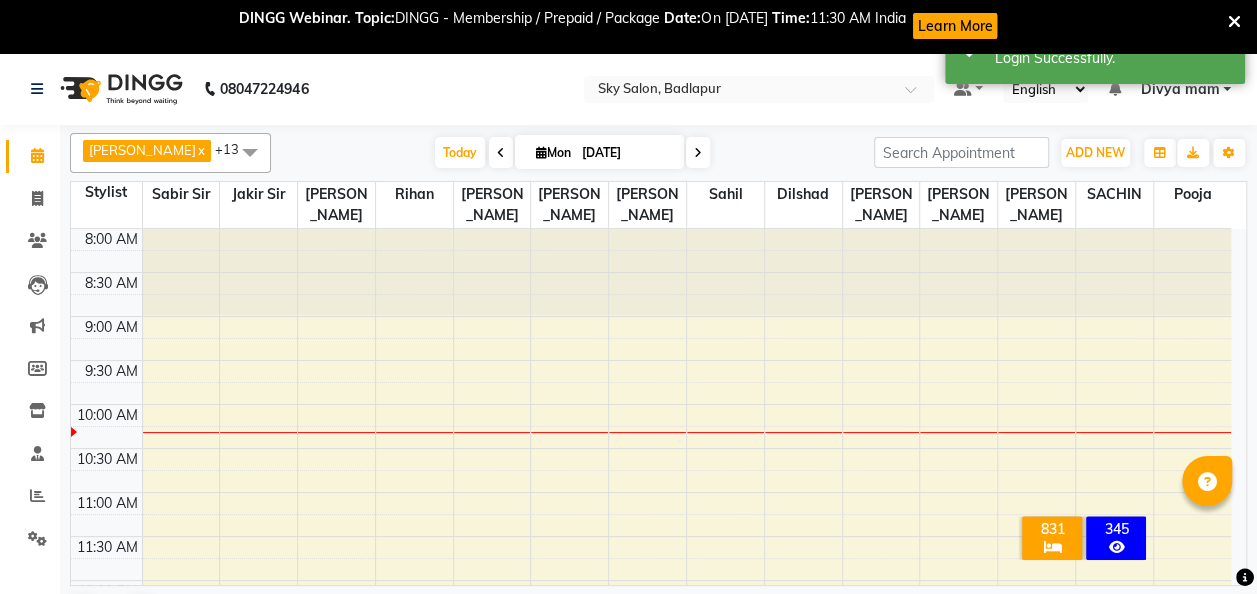scroll, scrollTop: 0, scrollLeft: 0, axis: both 